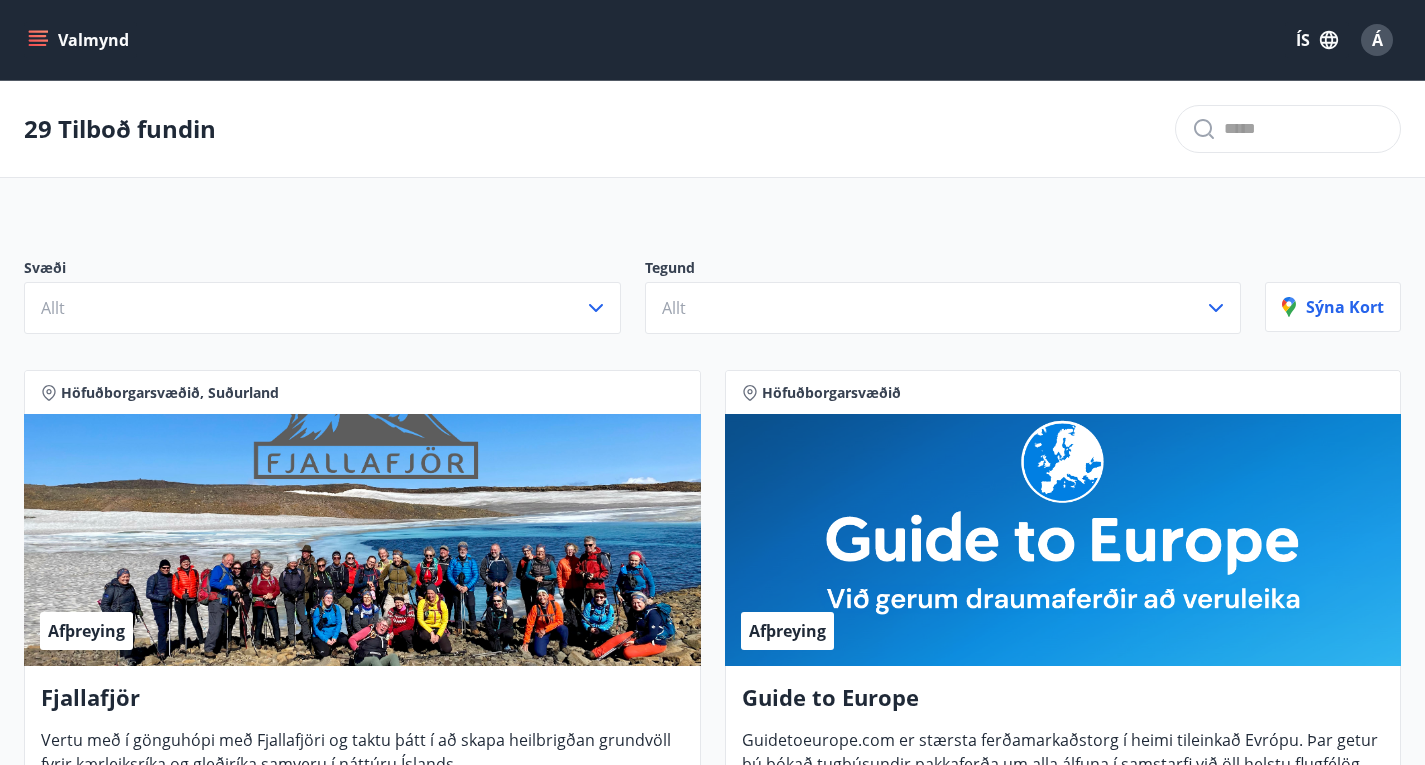 scroll, scrollTop: 600, scrollLeft: 0, axis: vertical 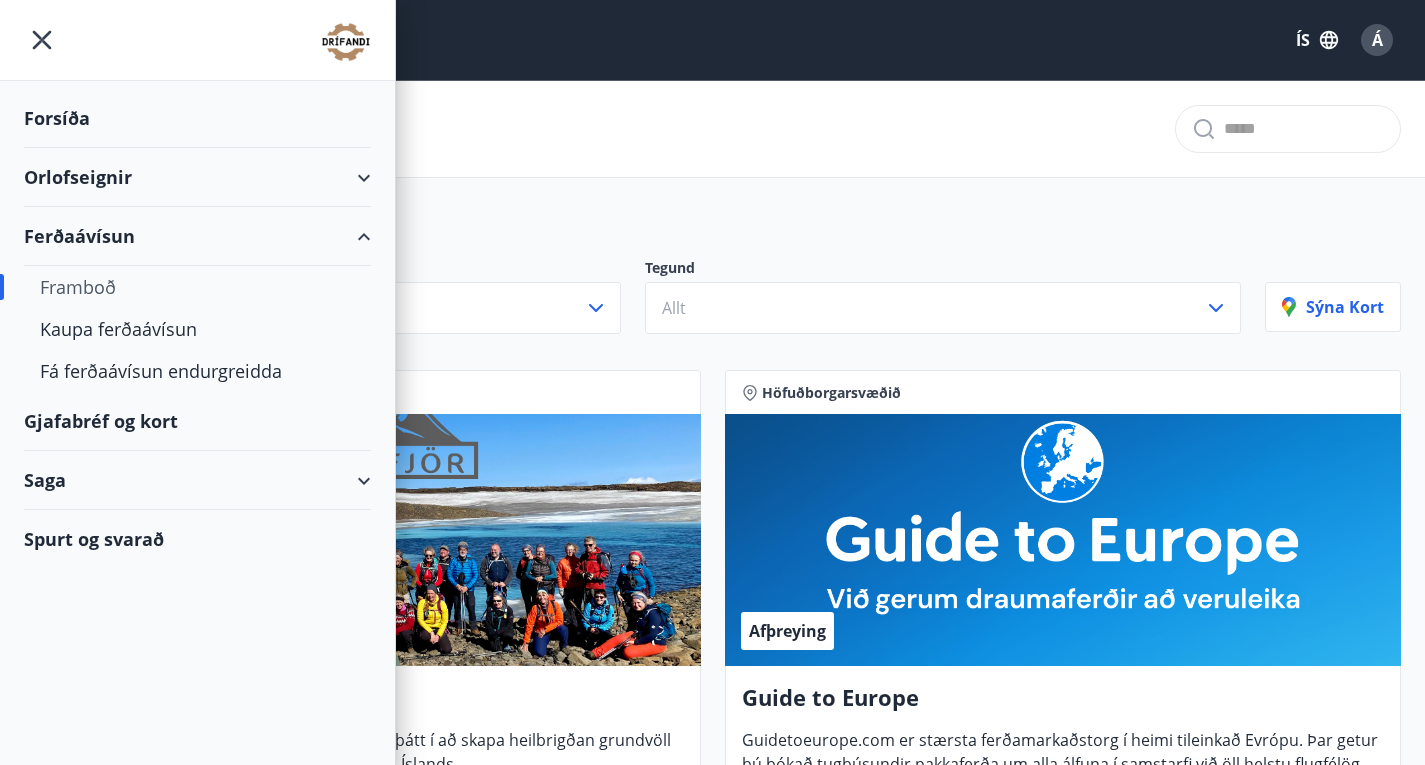 click on "Orlofseignir" at bounding box center (197, 177) 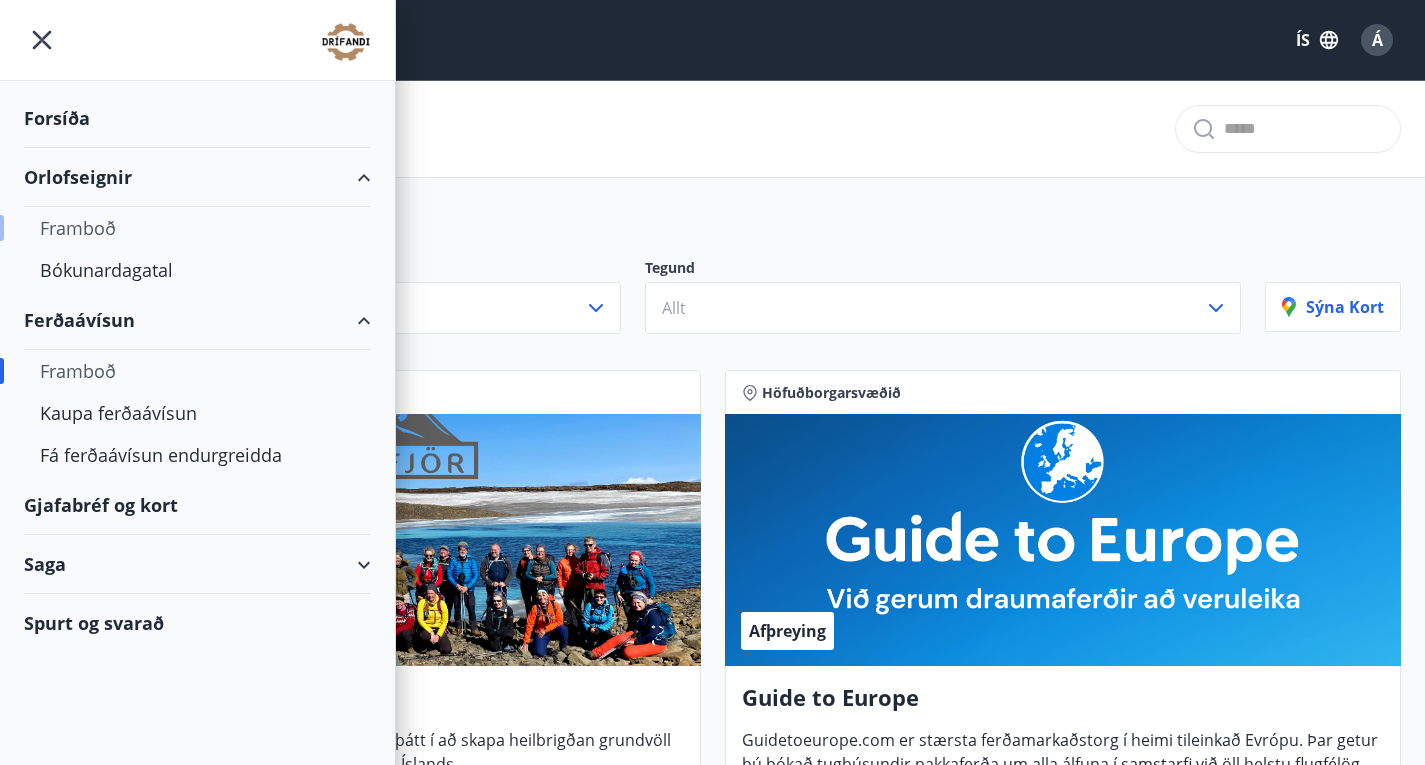 click on "Framboð" at bounding box center (197, 228) 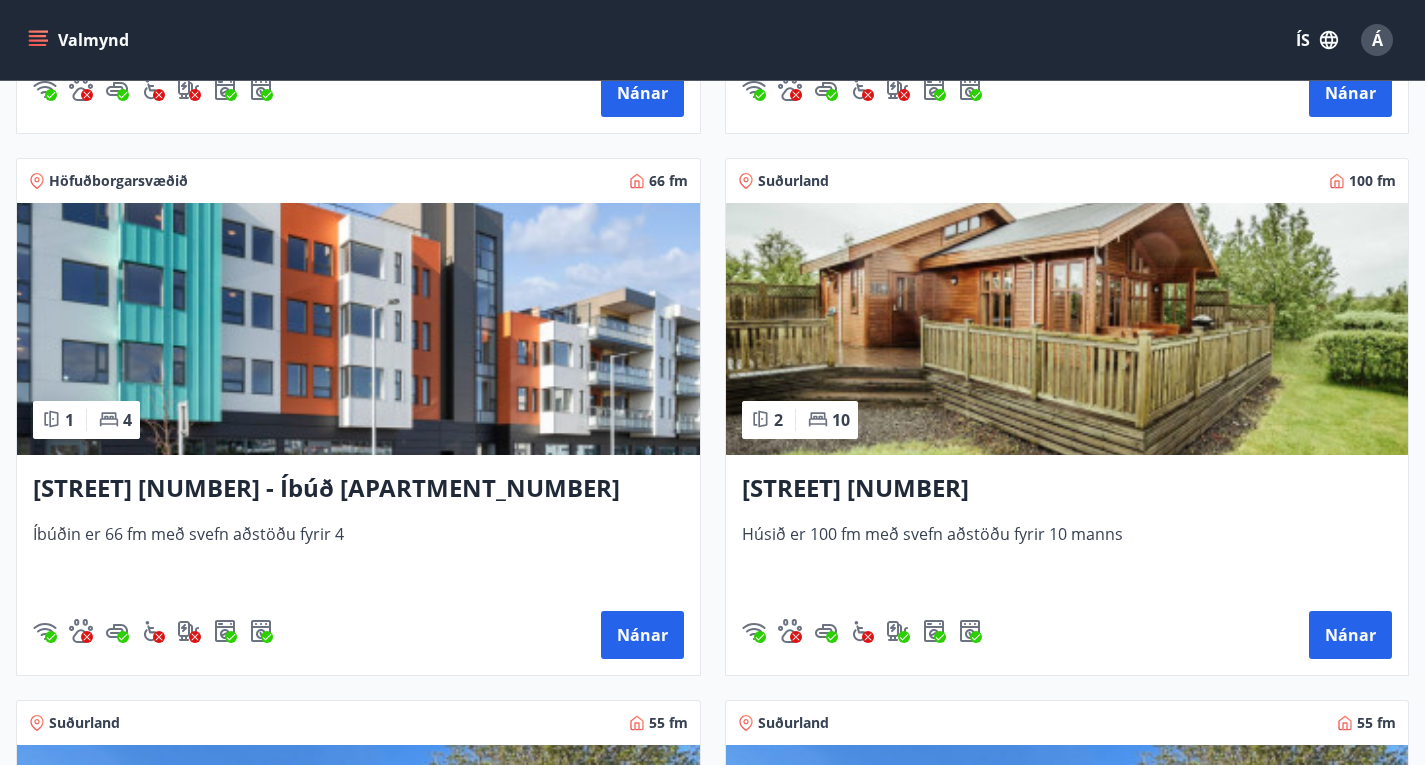scroll, scrollTop: 900, scrollLeft: 0, axis: vertical 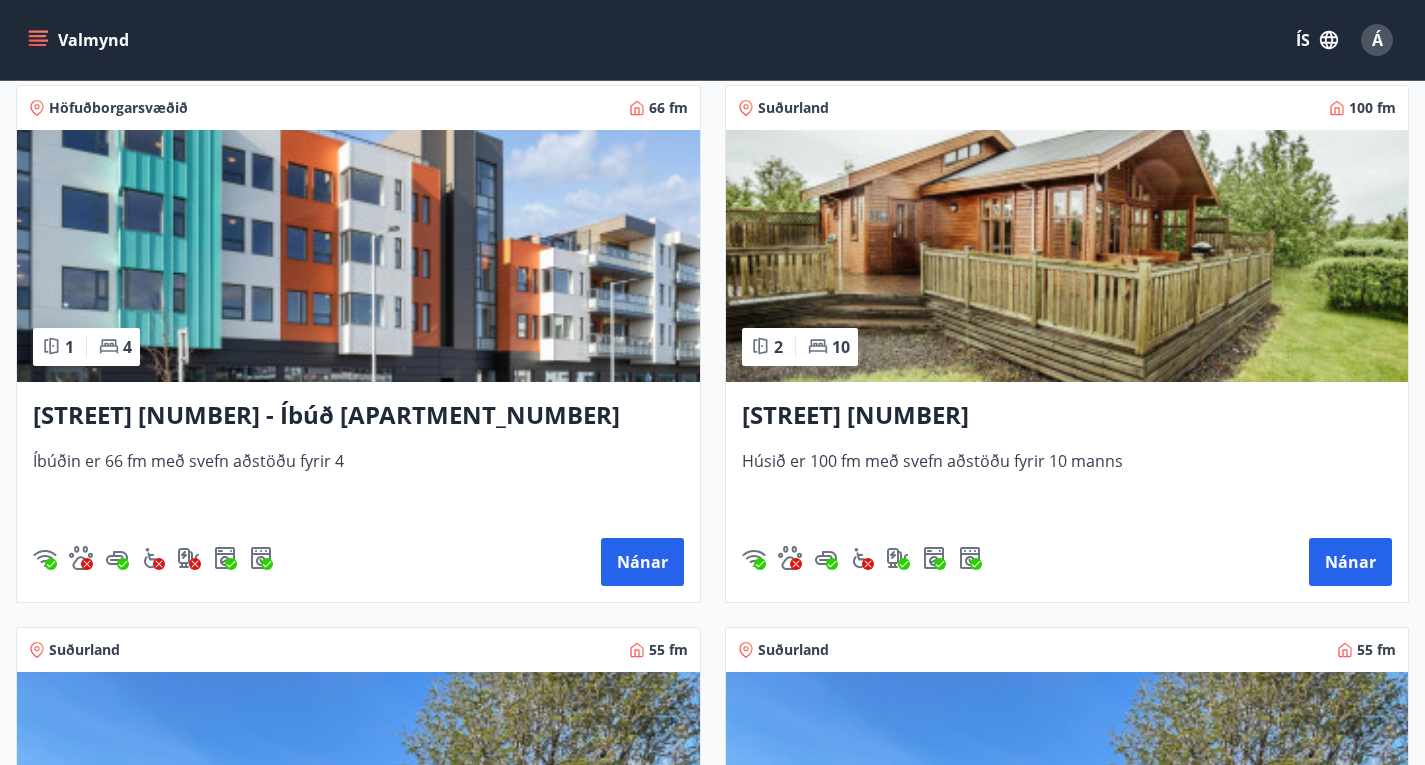 click on "[STREET] [NUMBER]" at bounding box center [1067, 958] 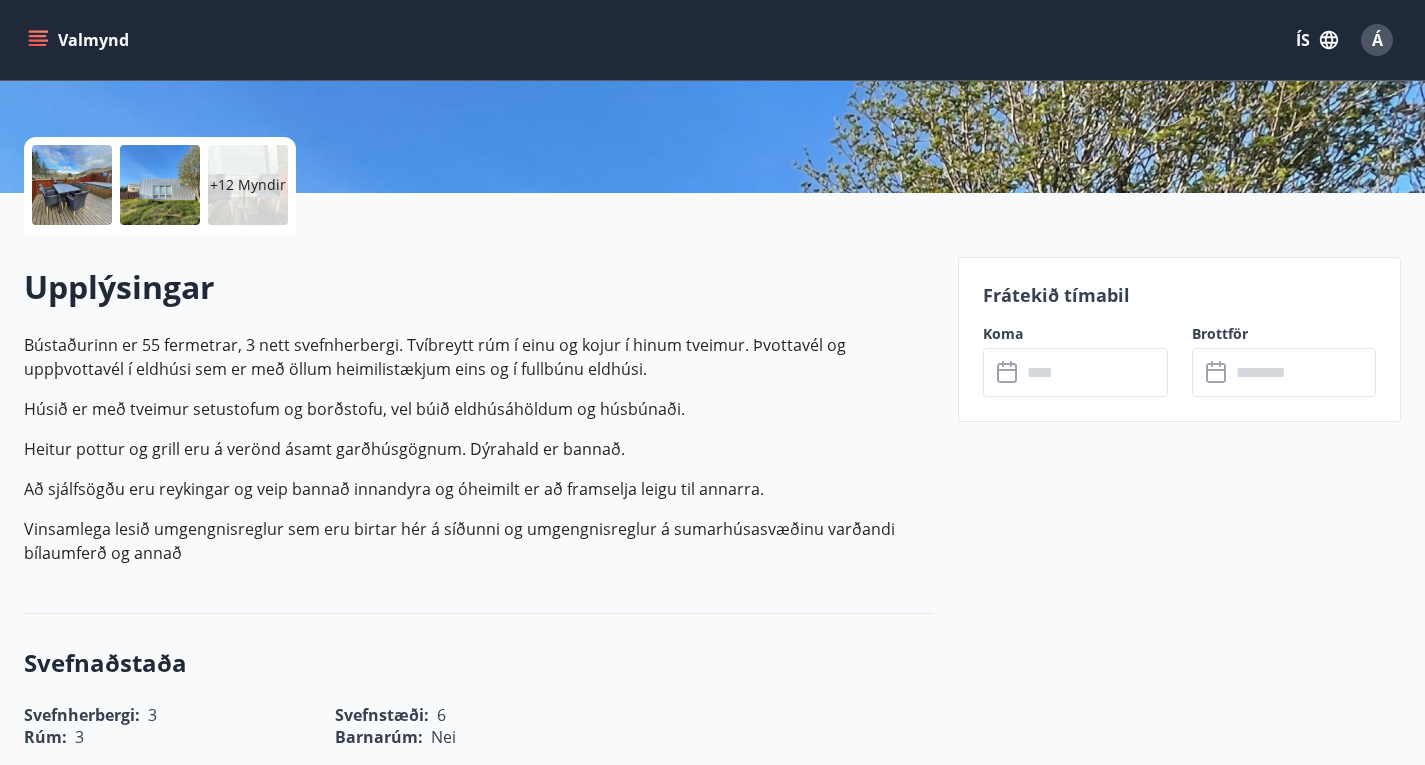 scroll, scrollTop: 400, scrollLeft: 0, axis: vertical 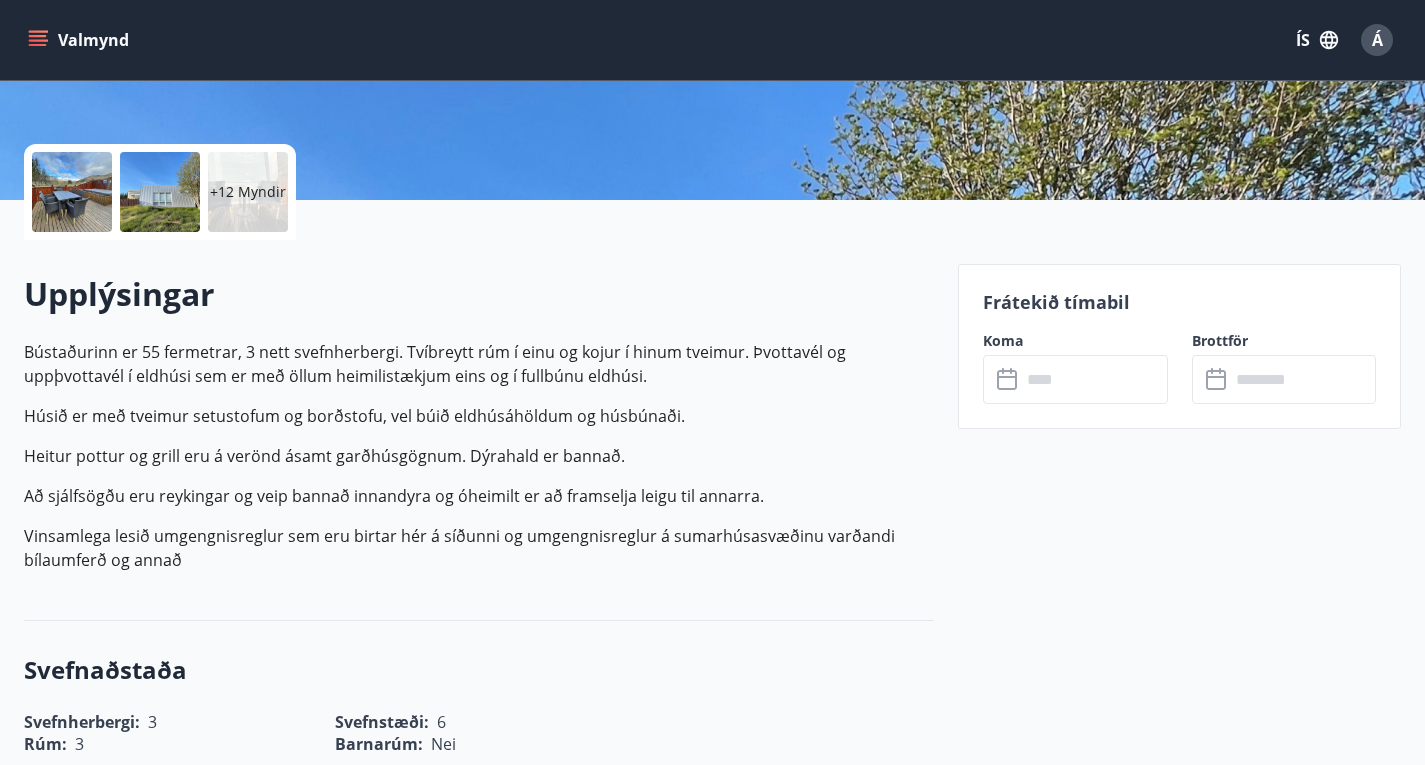 click at bounding box center (1094, 379) 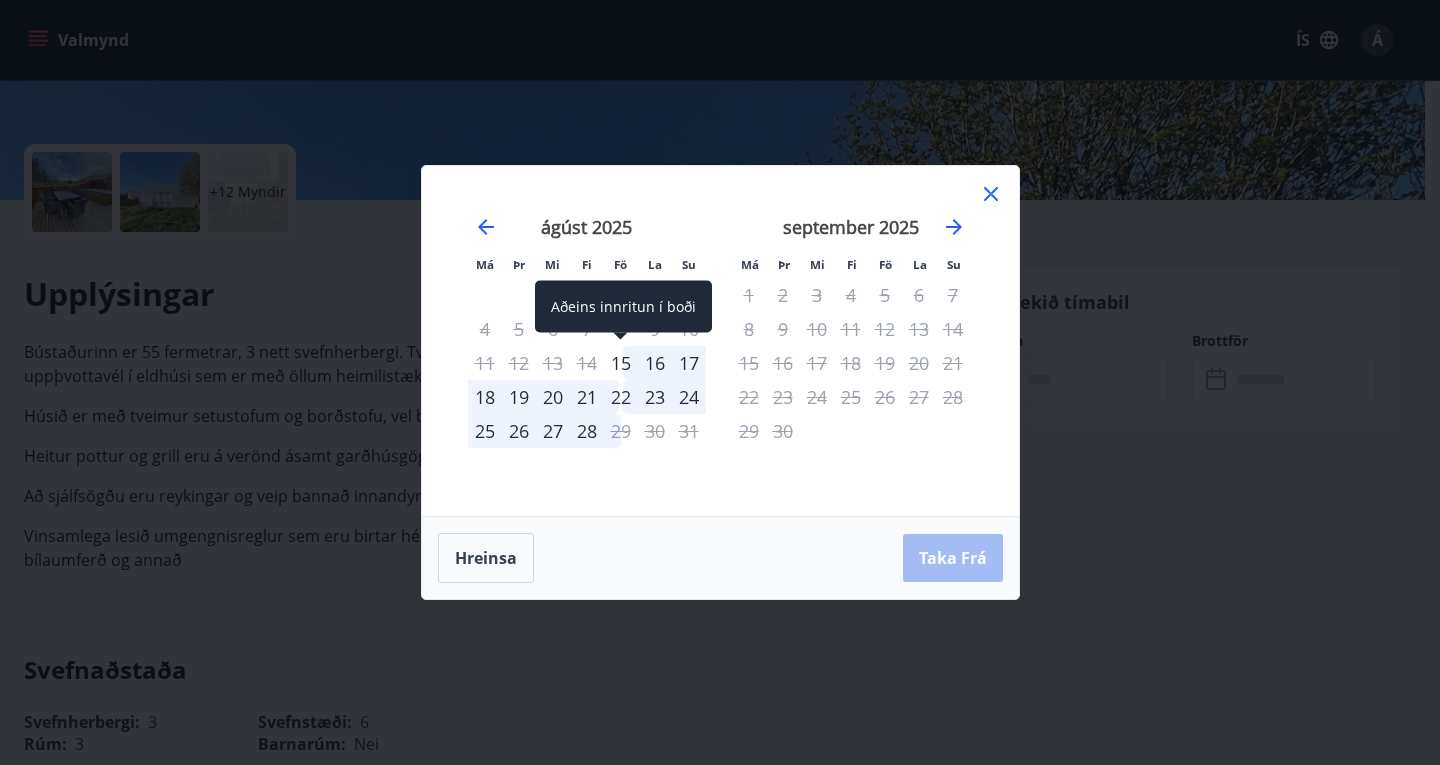 click on "15" at bounding box center (621, 363) 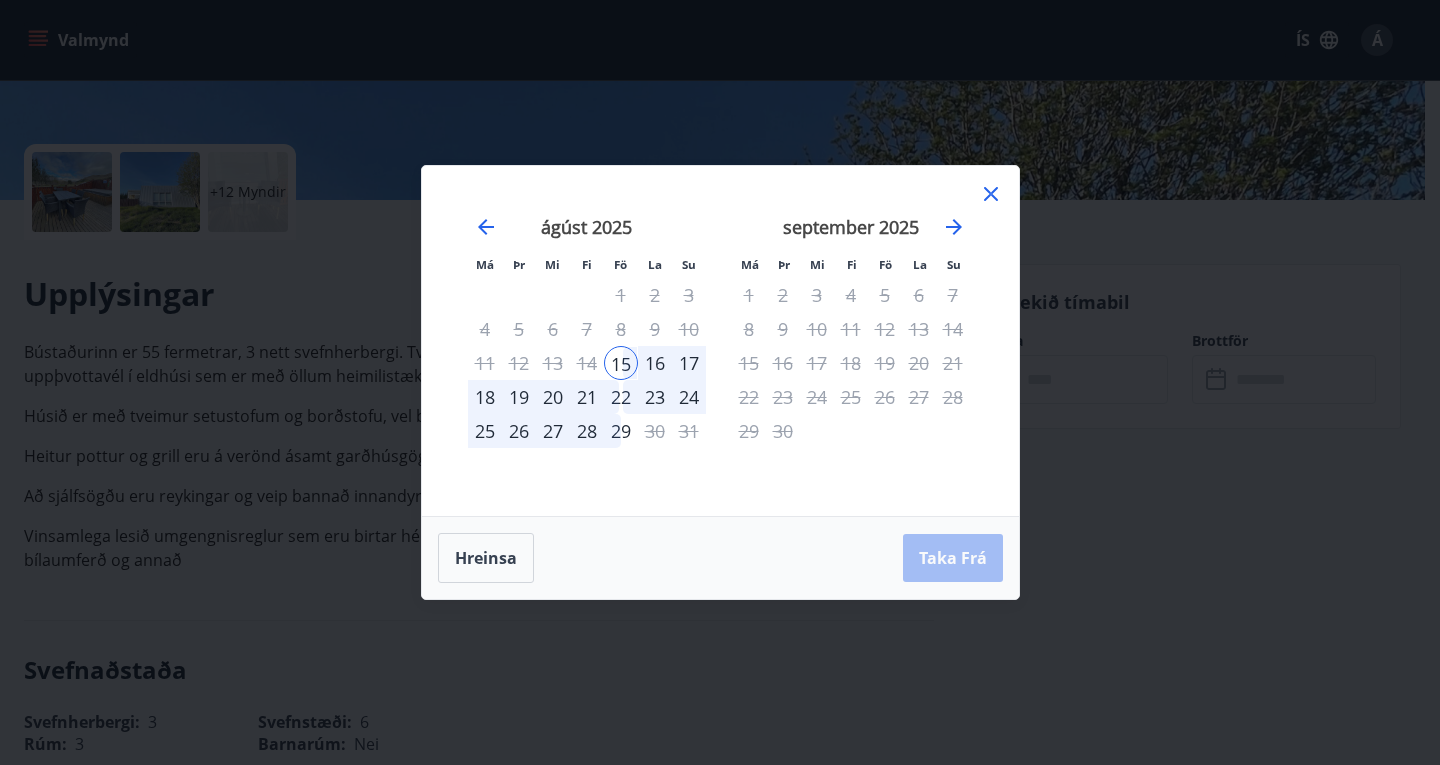 click on "22" at bounding box center (621, 397) 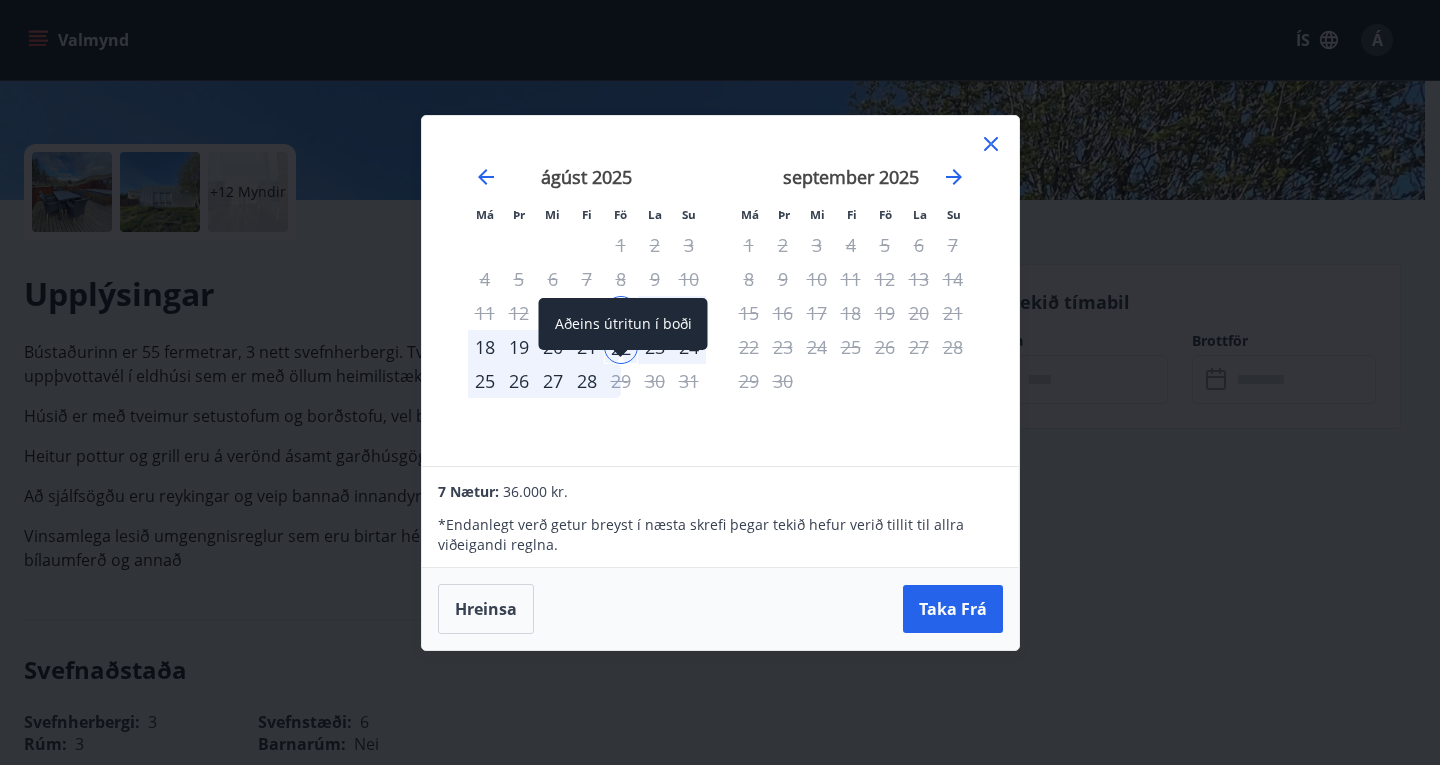 click on "29" at bounding box center (621, 381) 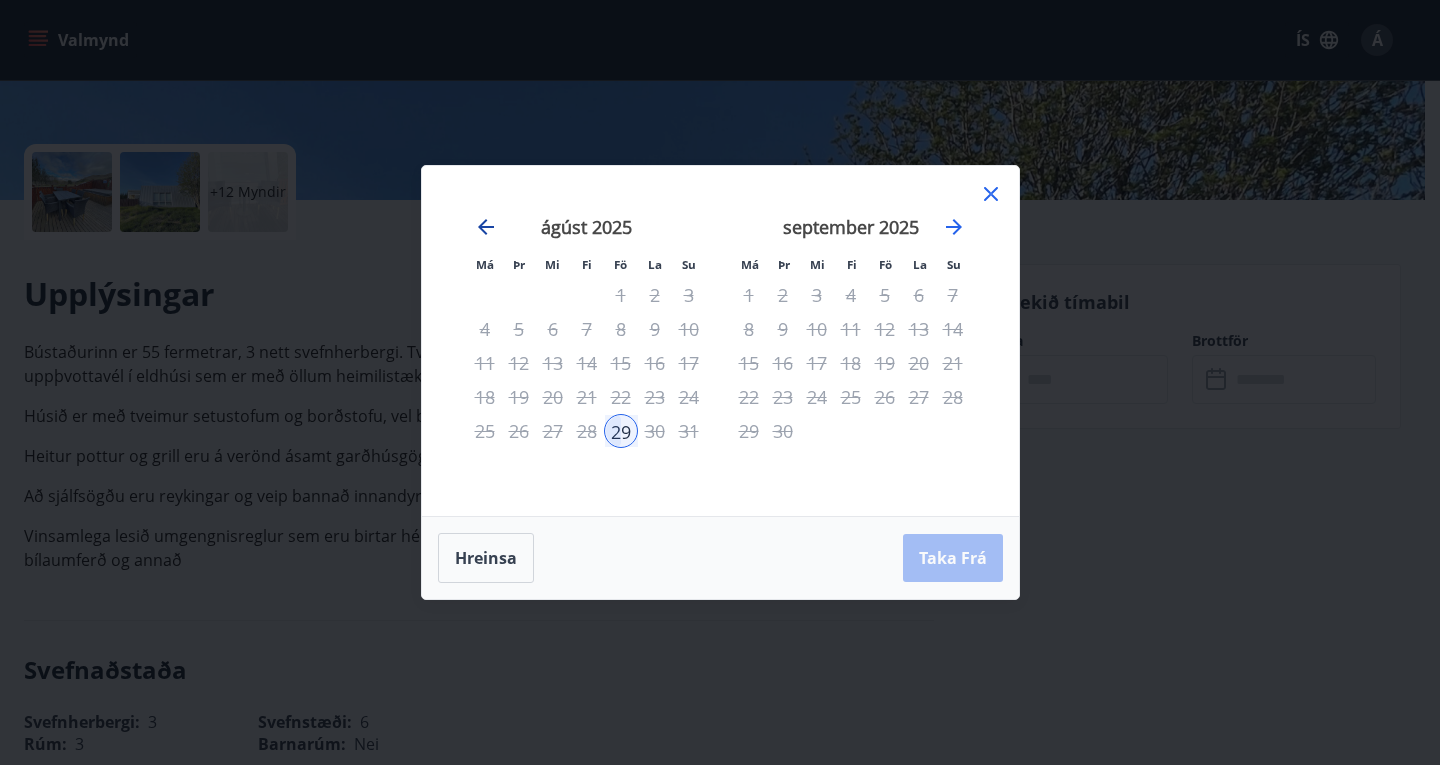 click 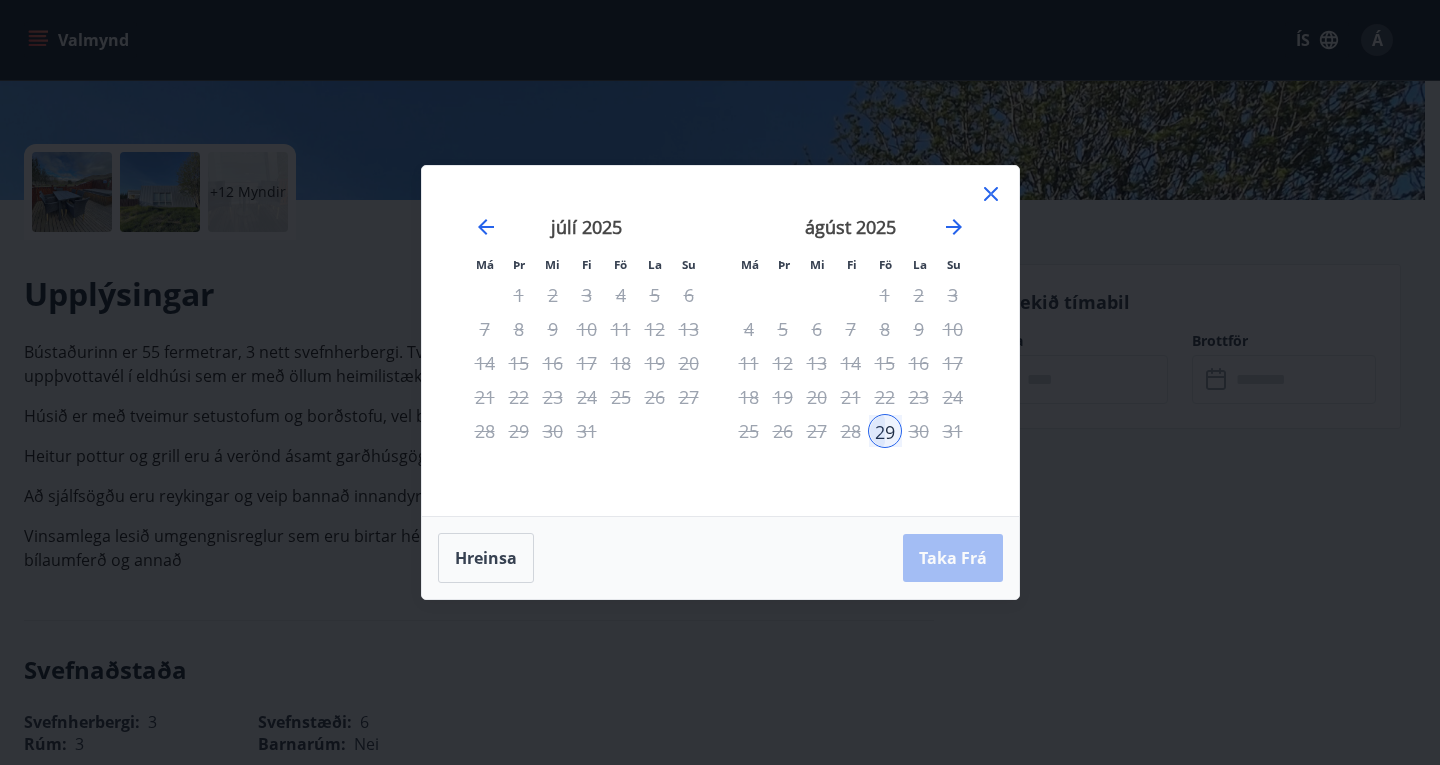 click on "21" at bounding box center [851, 397] 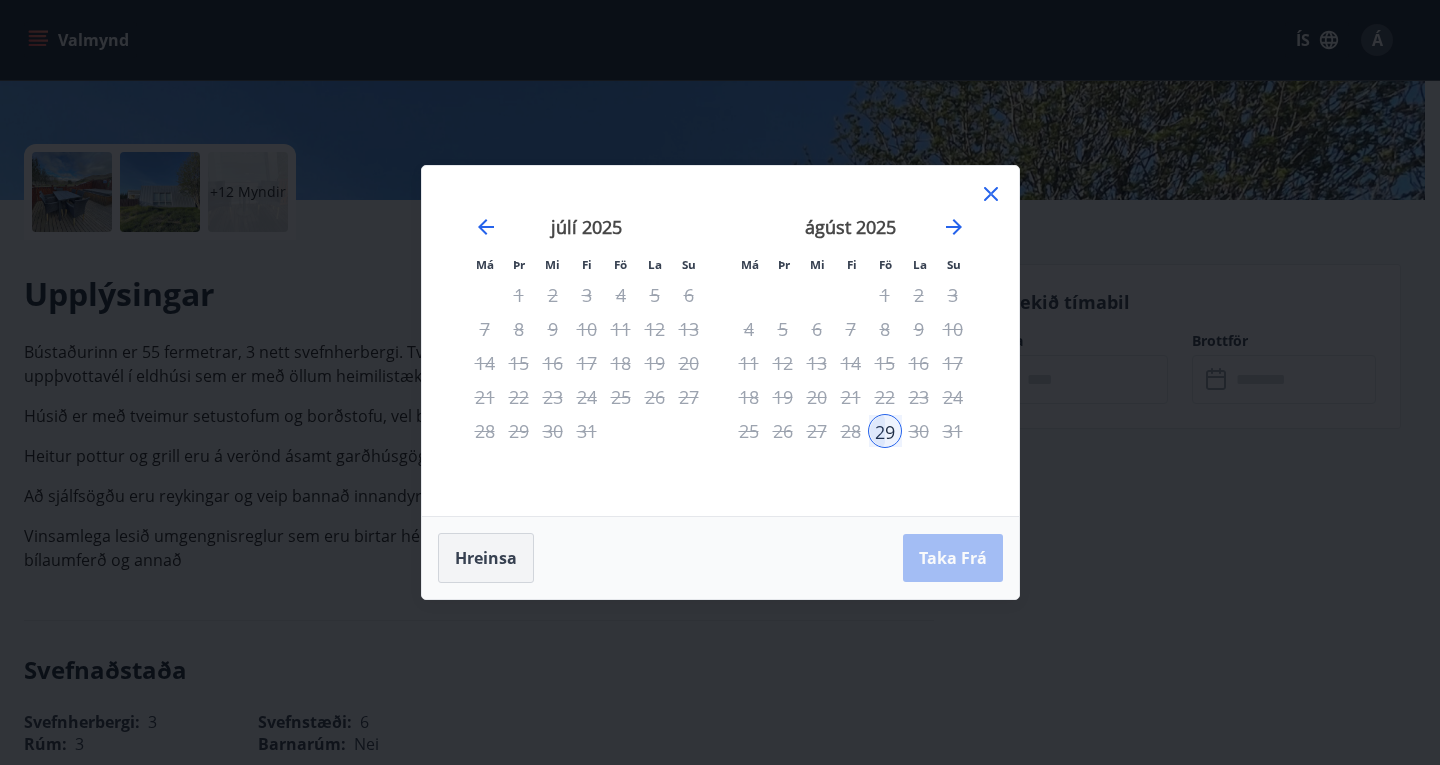 click on "Hreinsa" at bounding box center [486, 558] 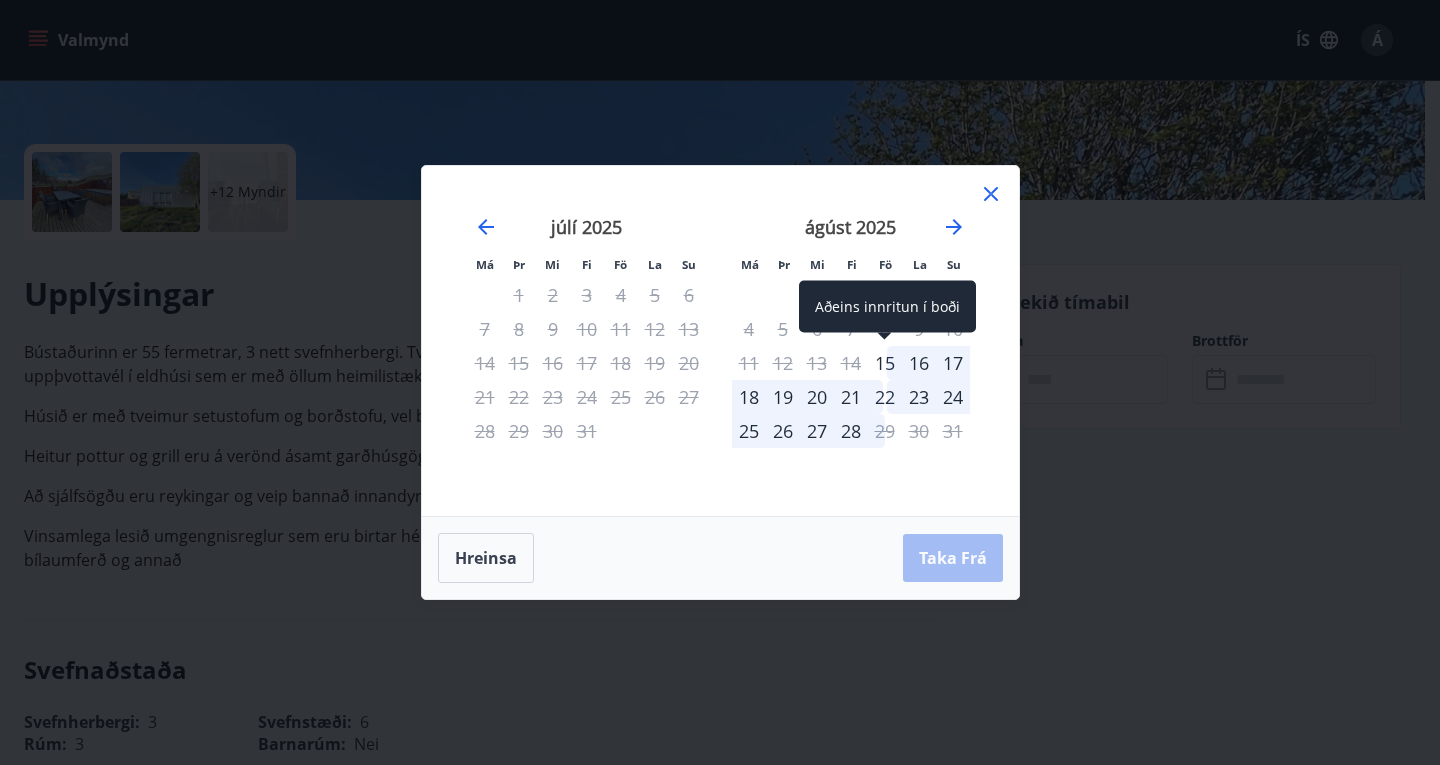 click on "15" at bounding box center (885, 363) 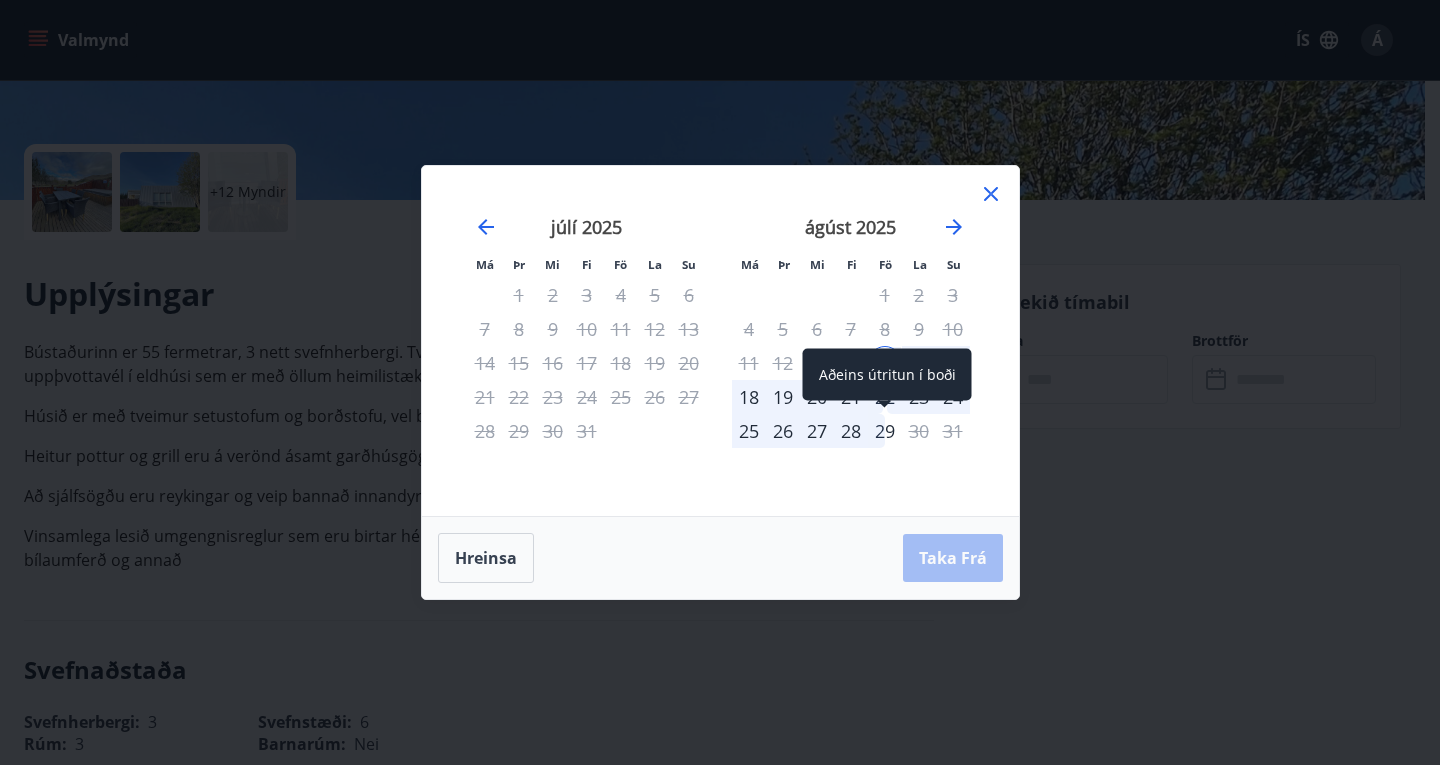 click on "29" at bounding box center (885, 431) 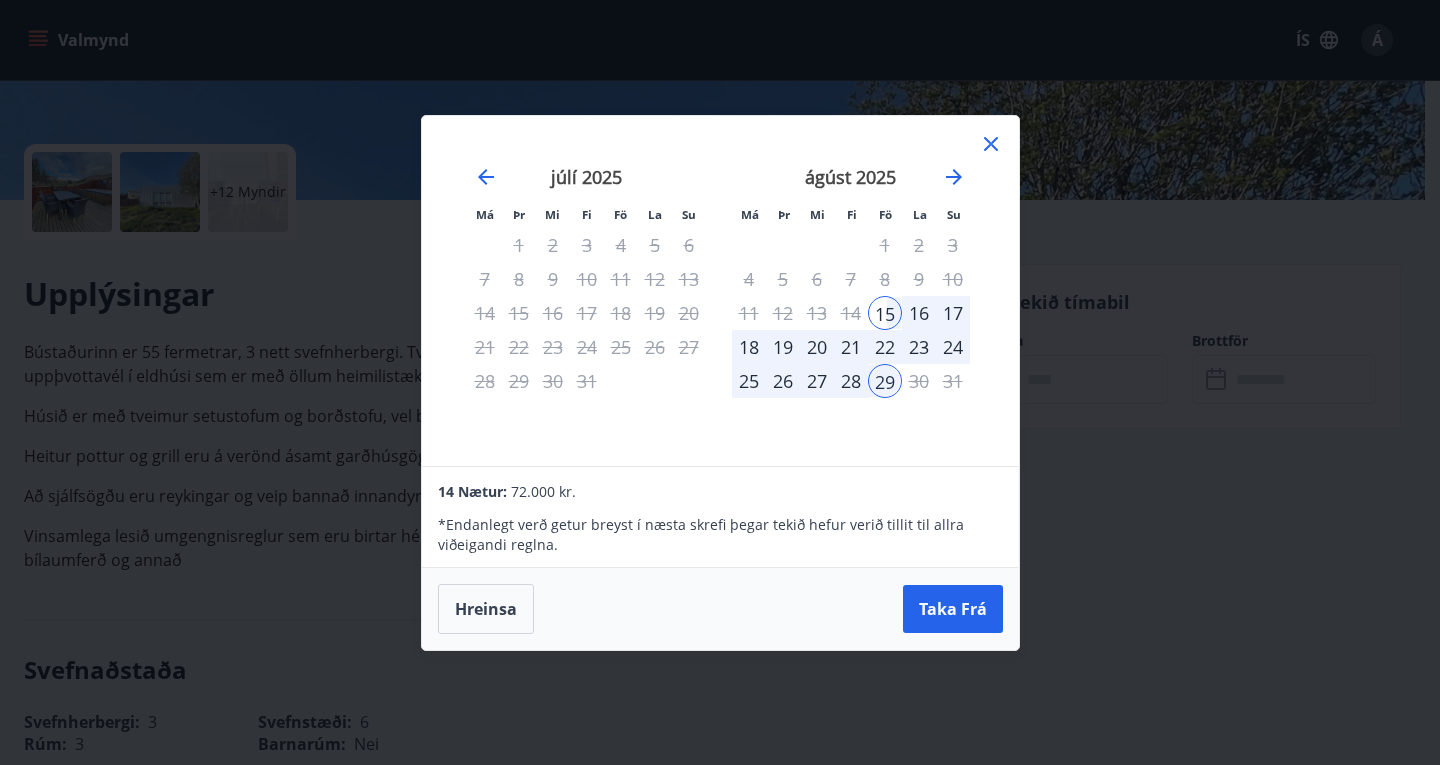 click on "22" at bounding box center (885, 347) 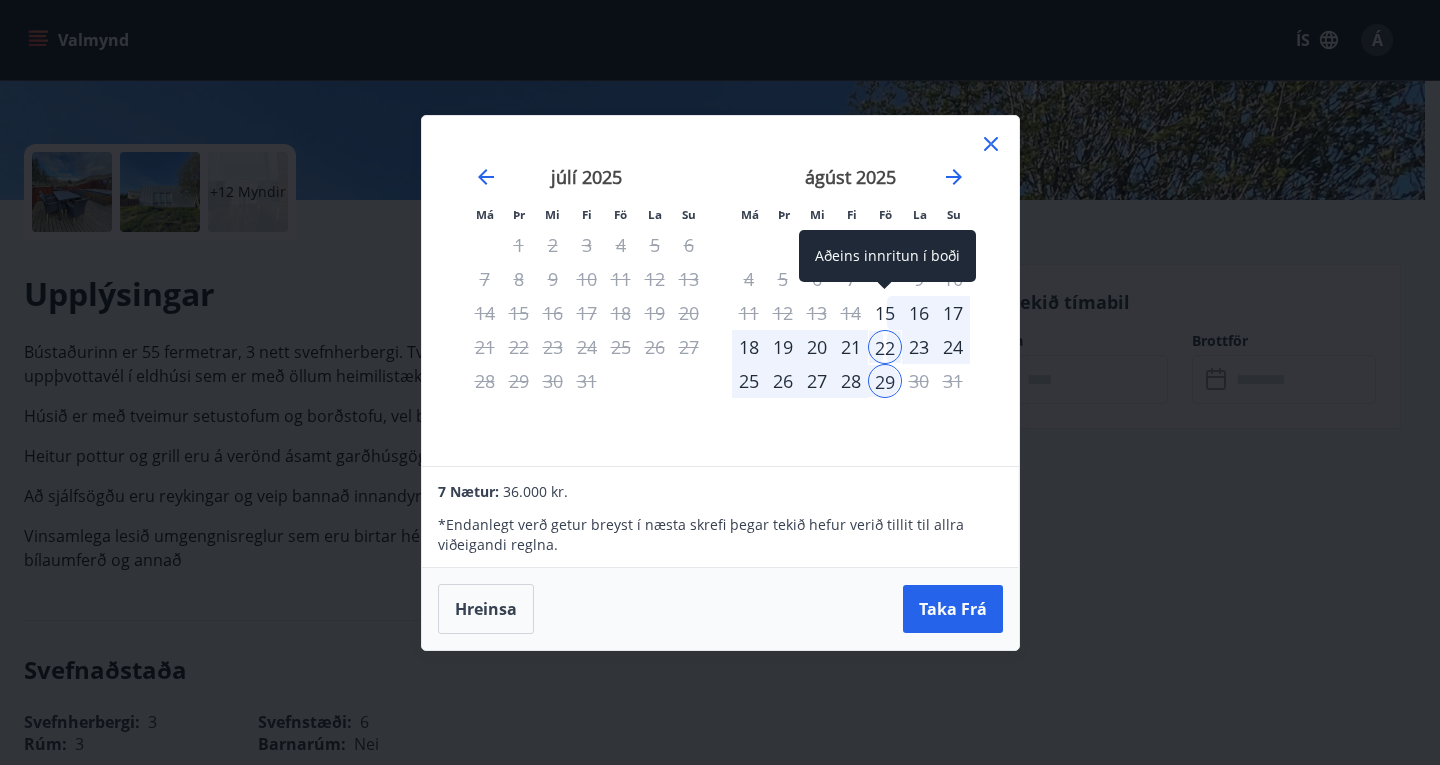 click on "15" at bounding box center (885, 313) 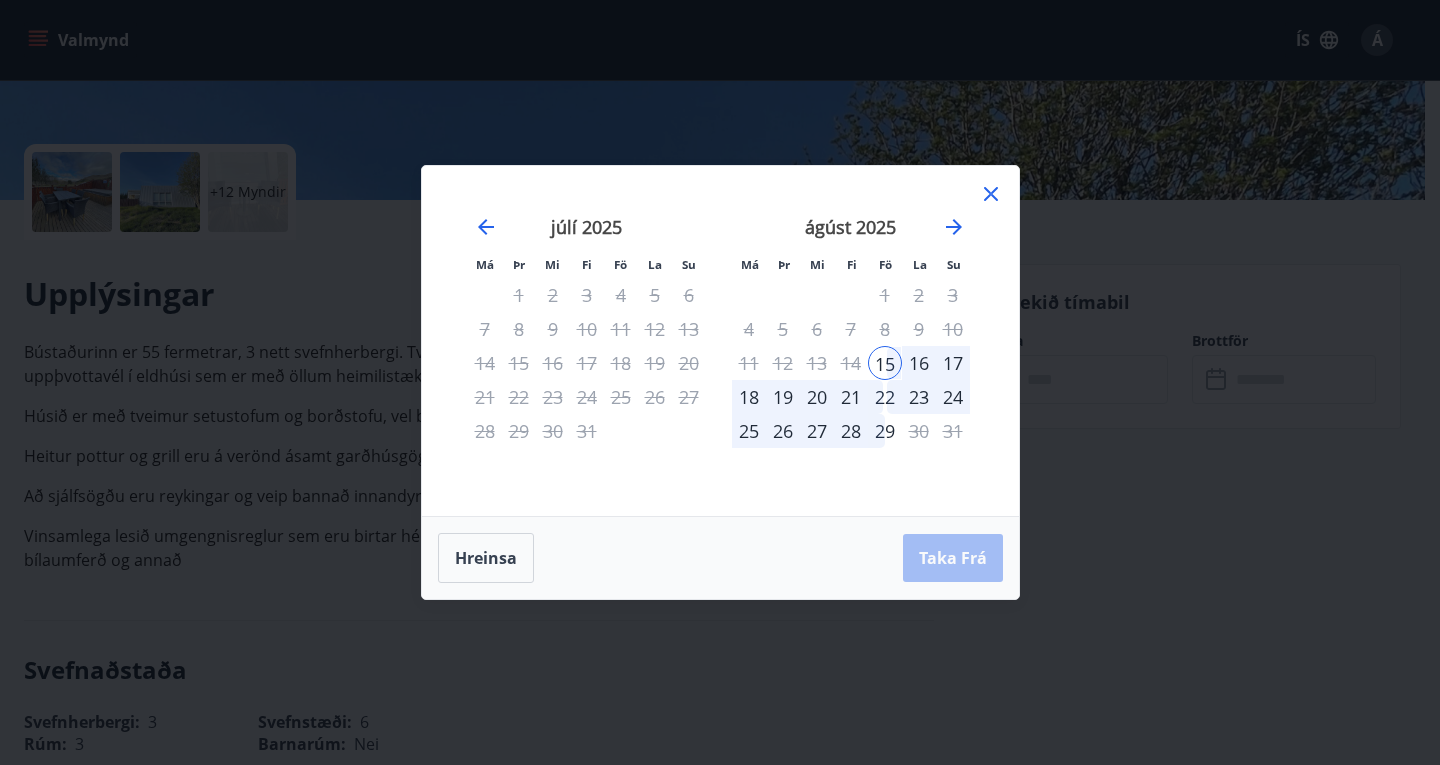 click on "22" at bounding box center (885, 397) 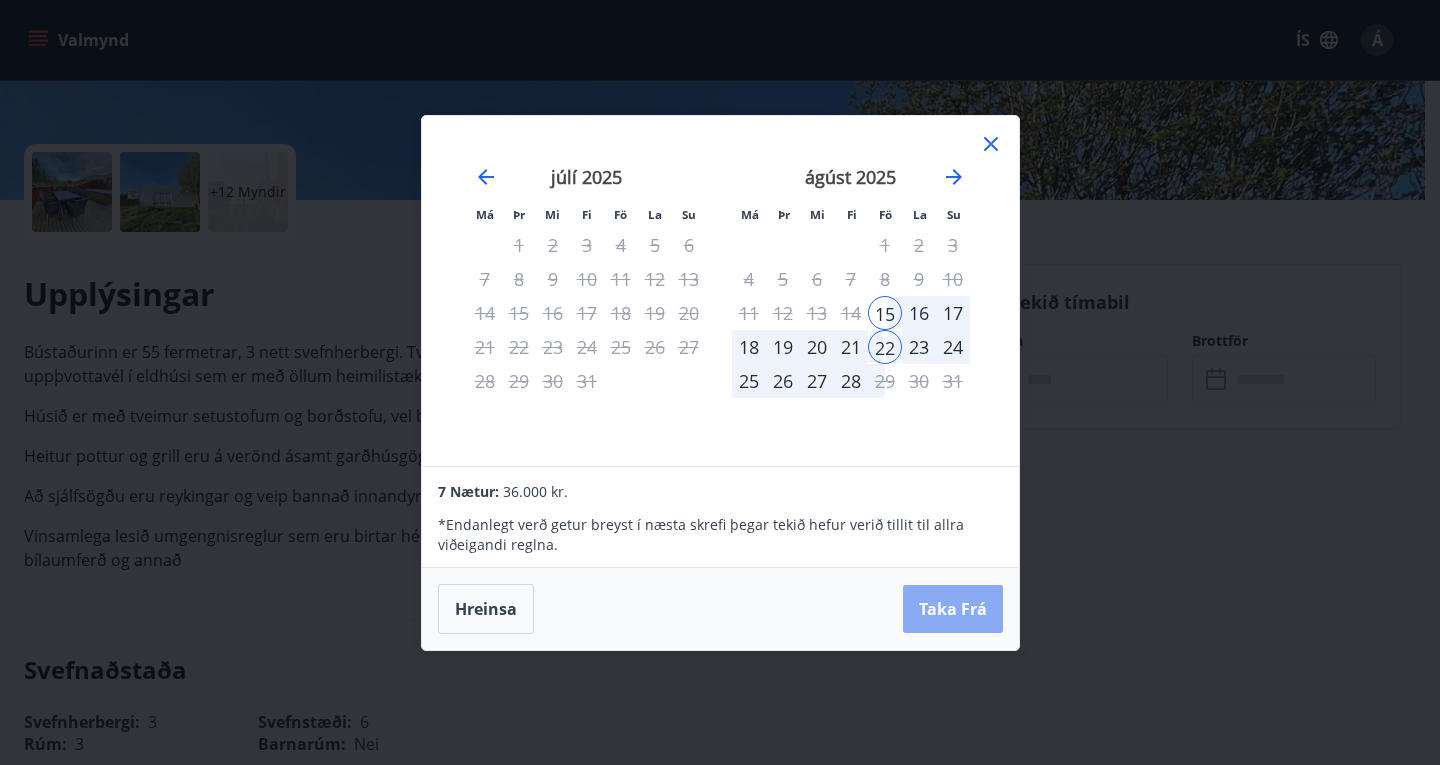 click on "Taka Frá" at bounding box center (953, 609) 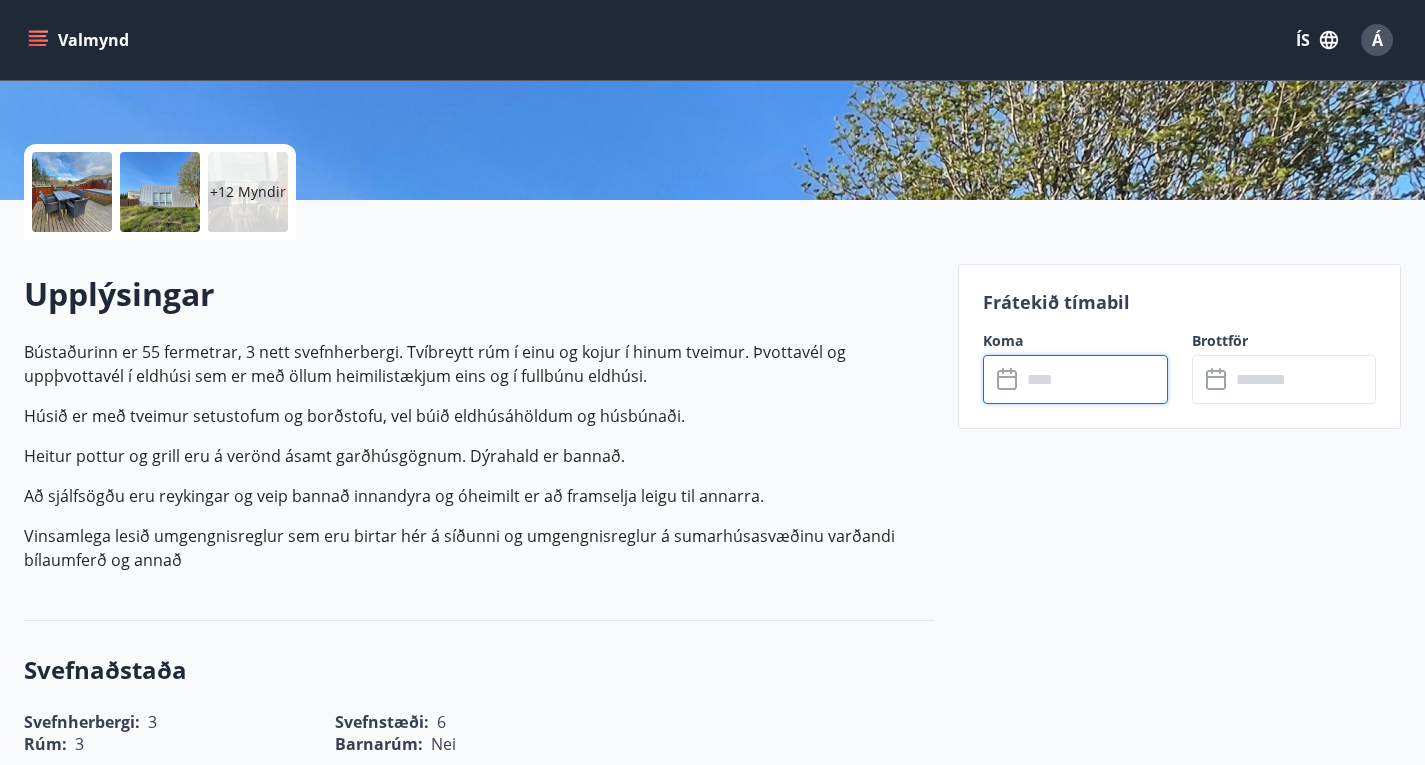 type on "******" 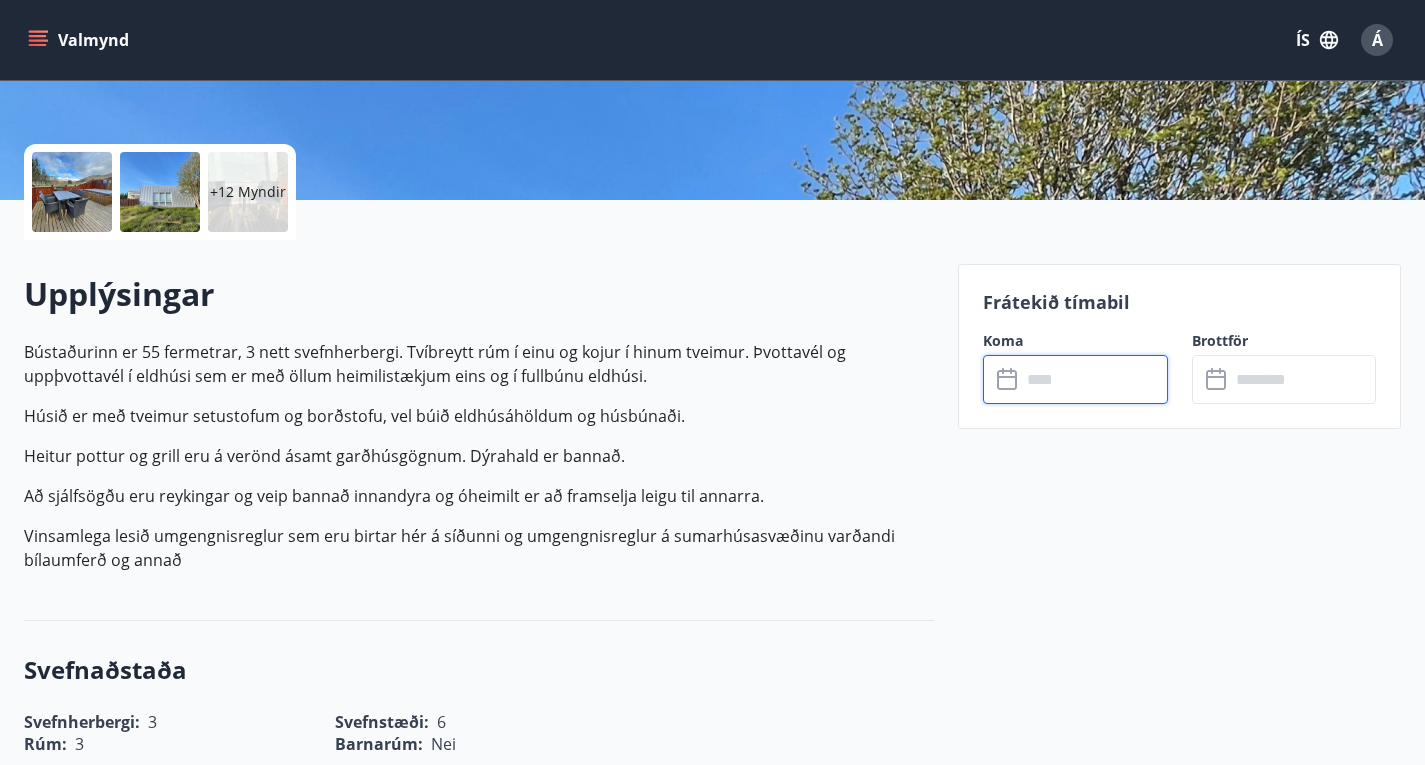 type on "******" 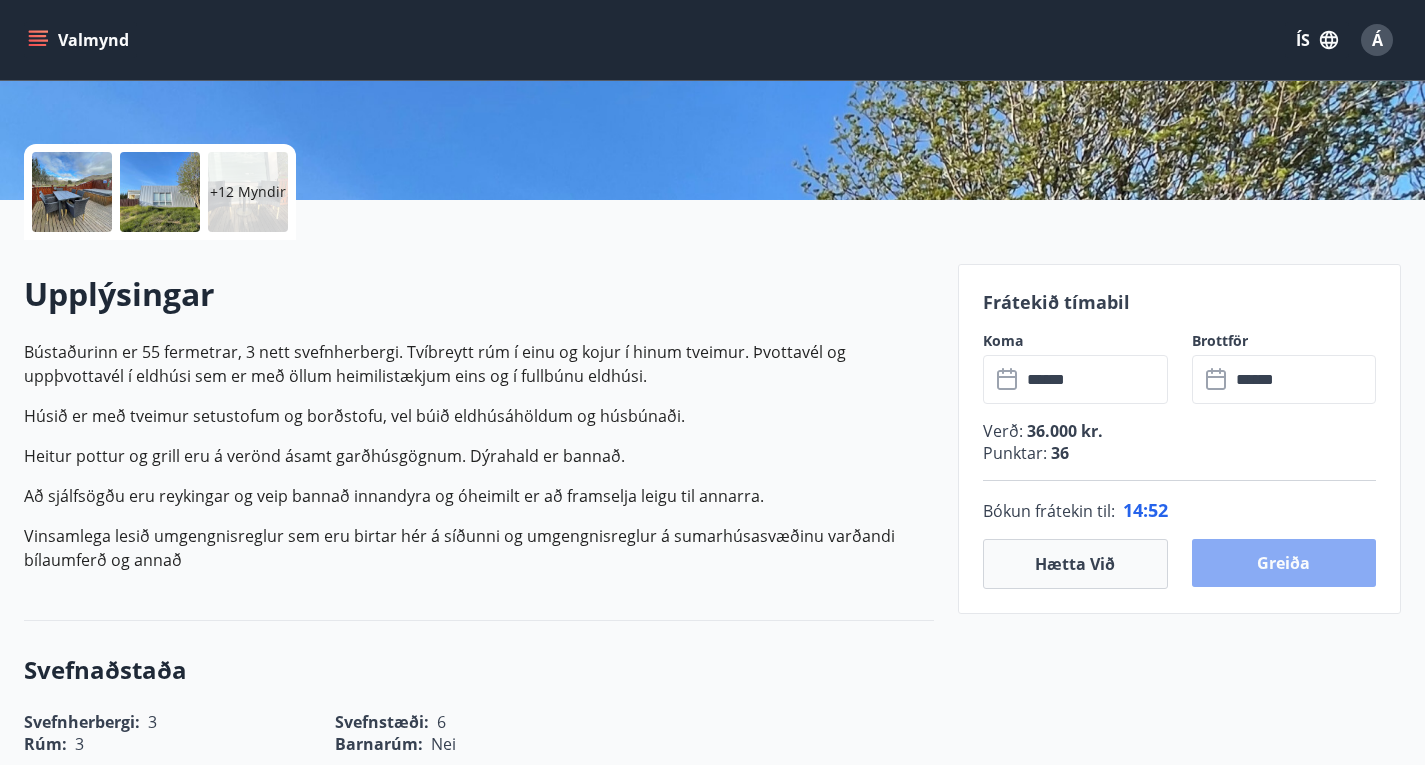 click on "Greiða" at bounding box center (1284, 563) 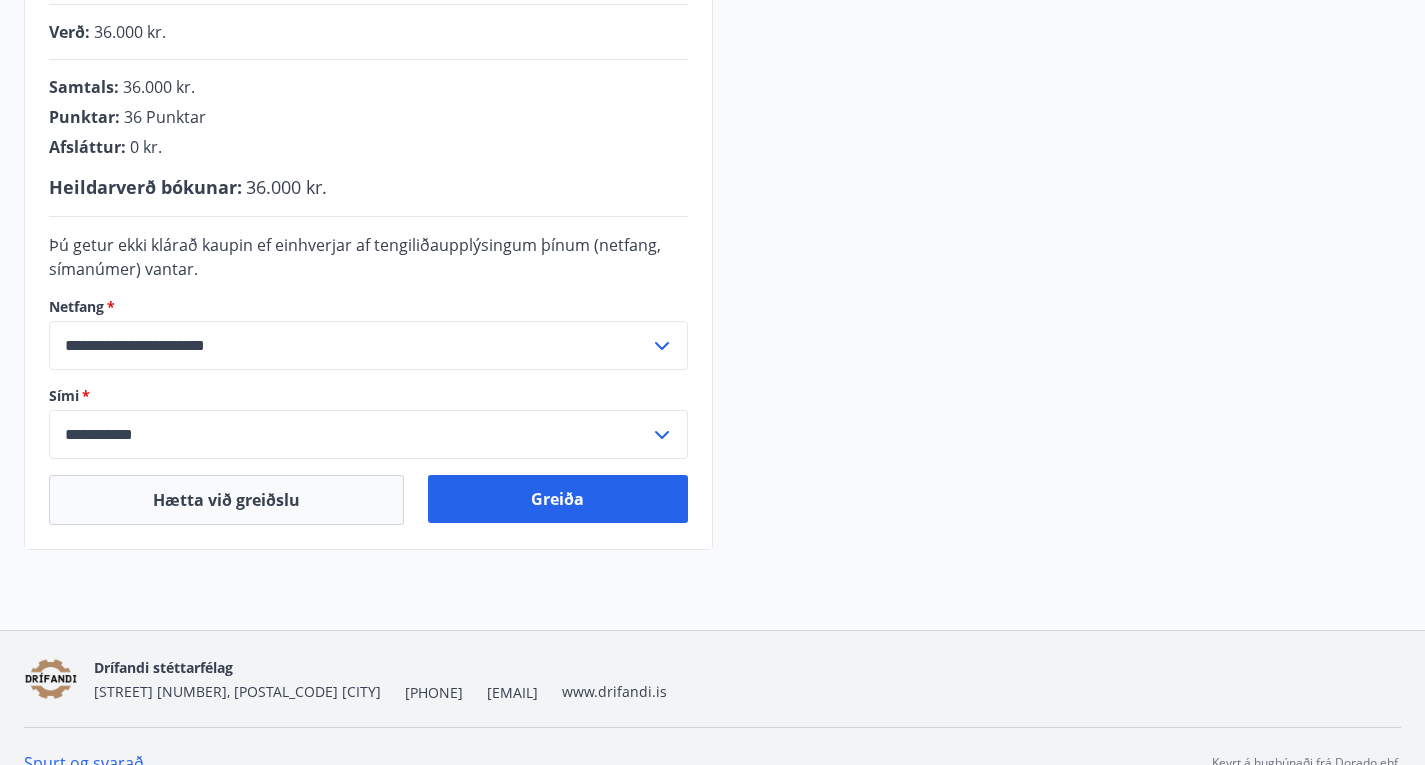 scroll, scrollTop: 500, scrollLeft: 0, axis: vertical 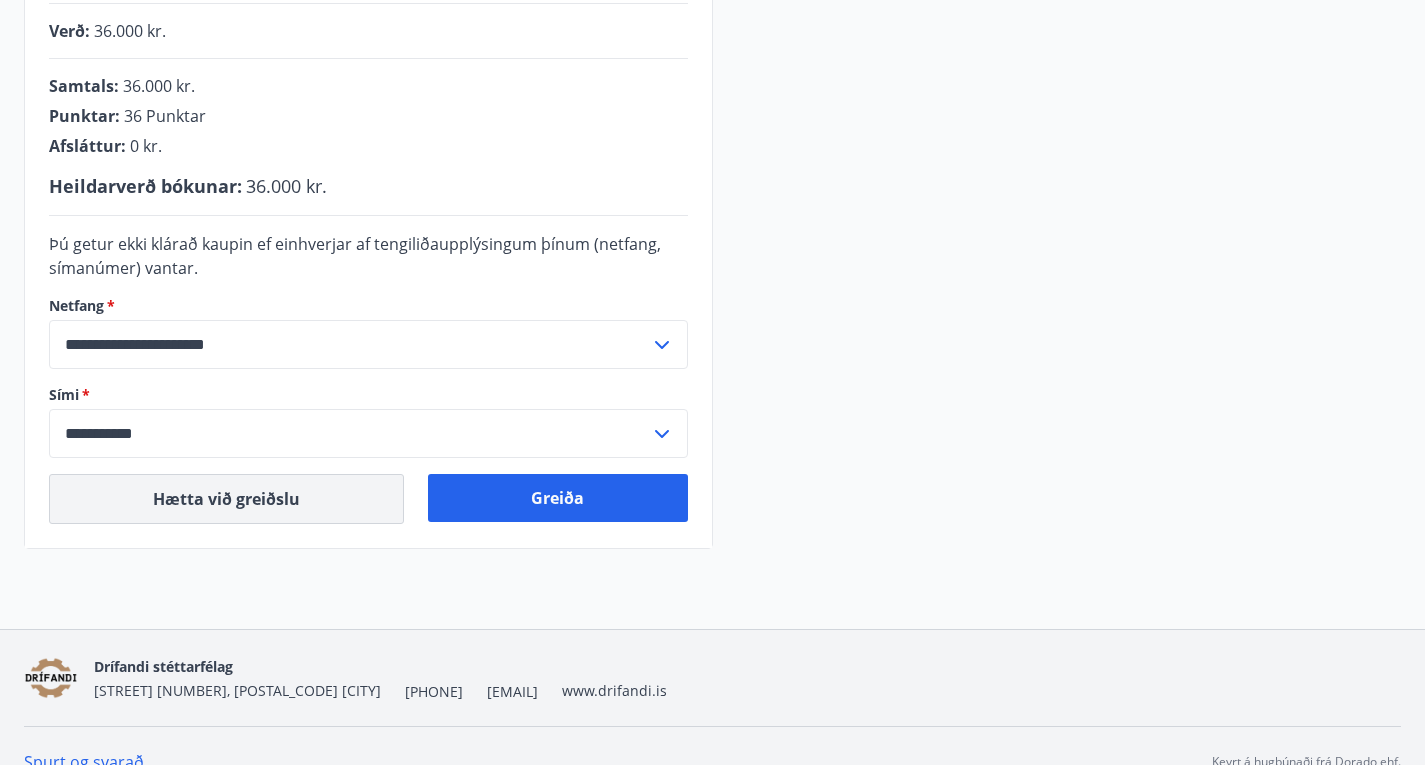 click on "Hætta við greiðslu" at bounding box center [226, 499] 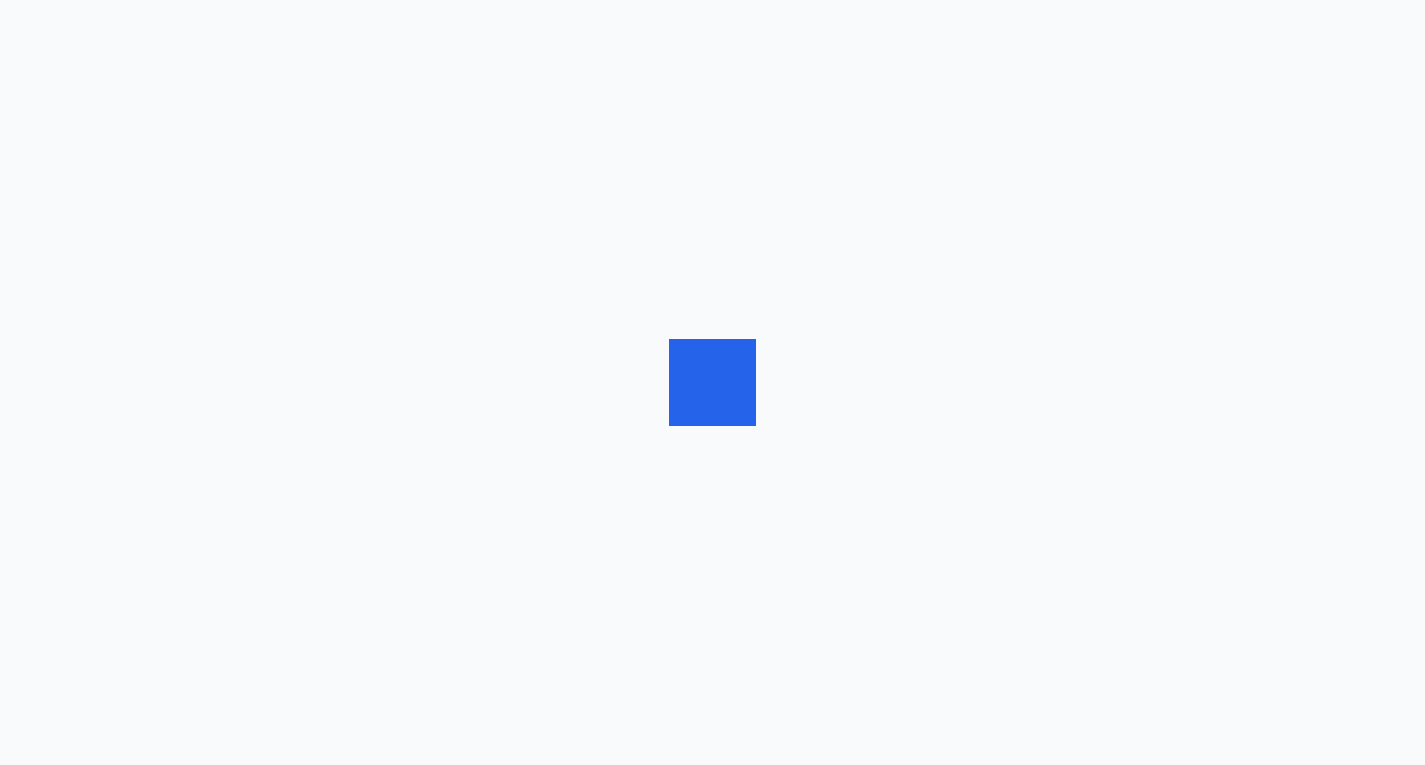 scroll, scrollTop: 0, scrollLeft: 0, axis: both 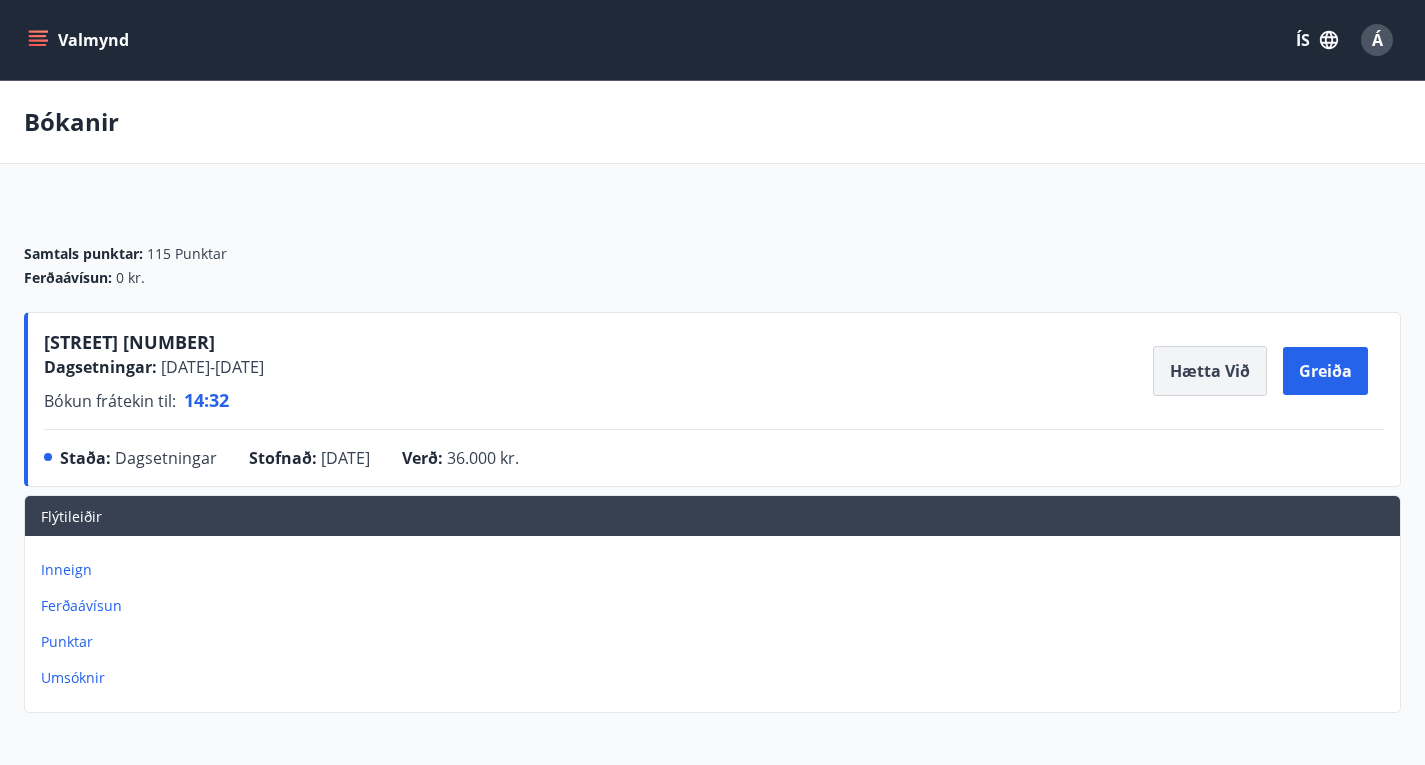 click on "Hætta við" at bounding box center (1210, 371) 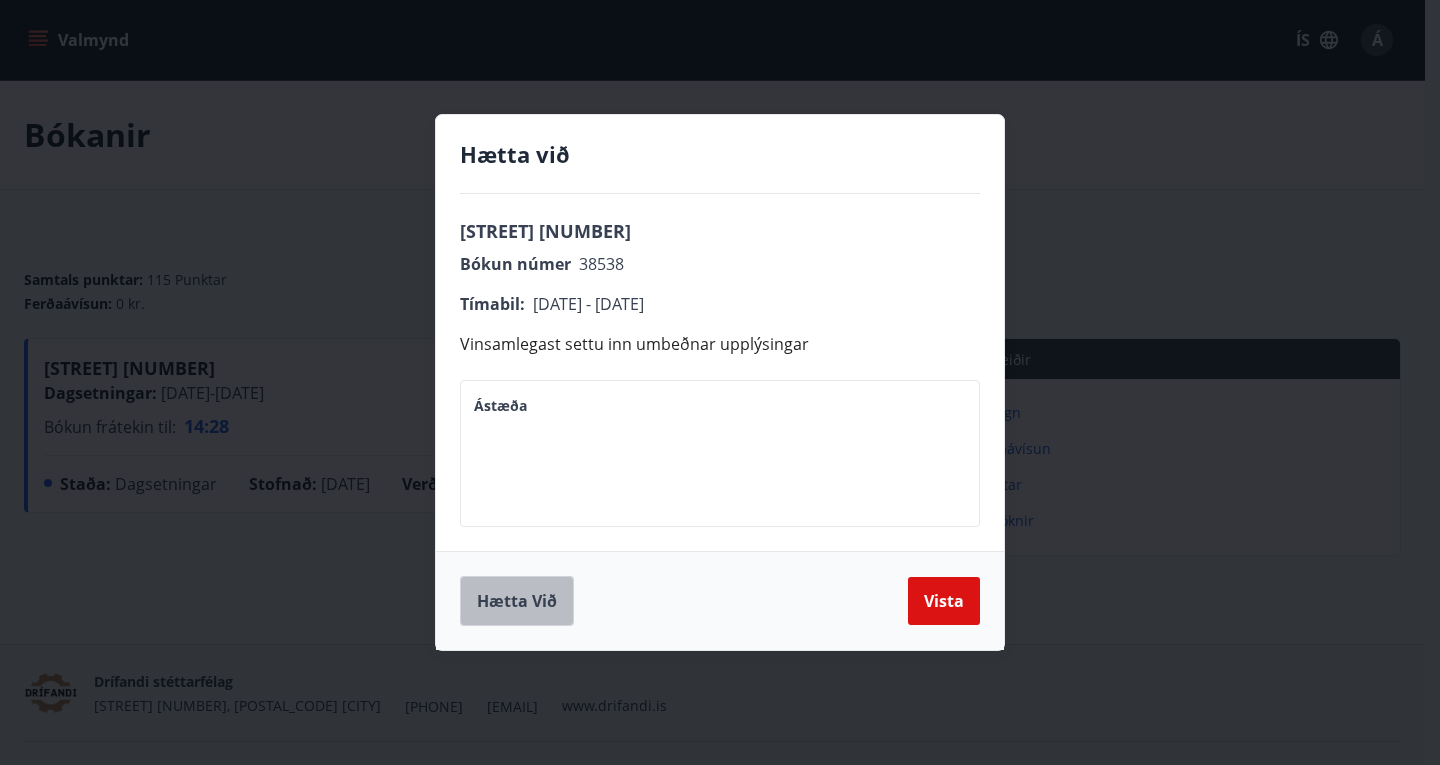 click on "Hætta við" at bounding box center (517, 601) 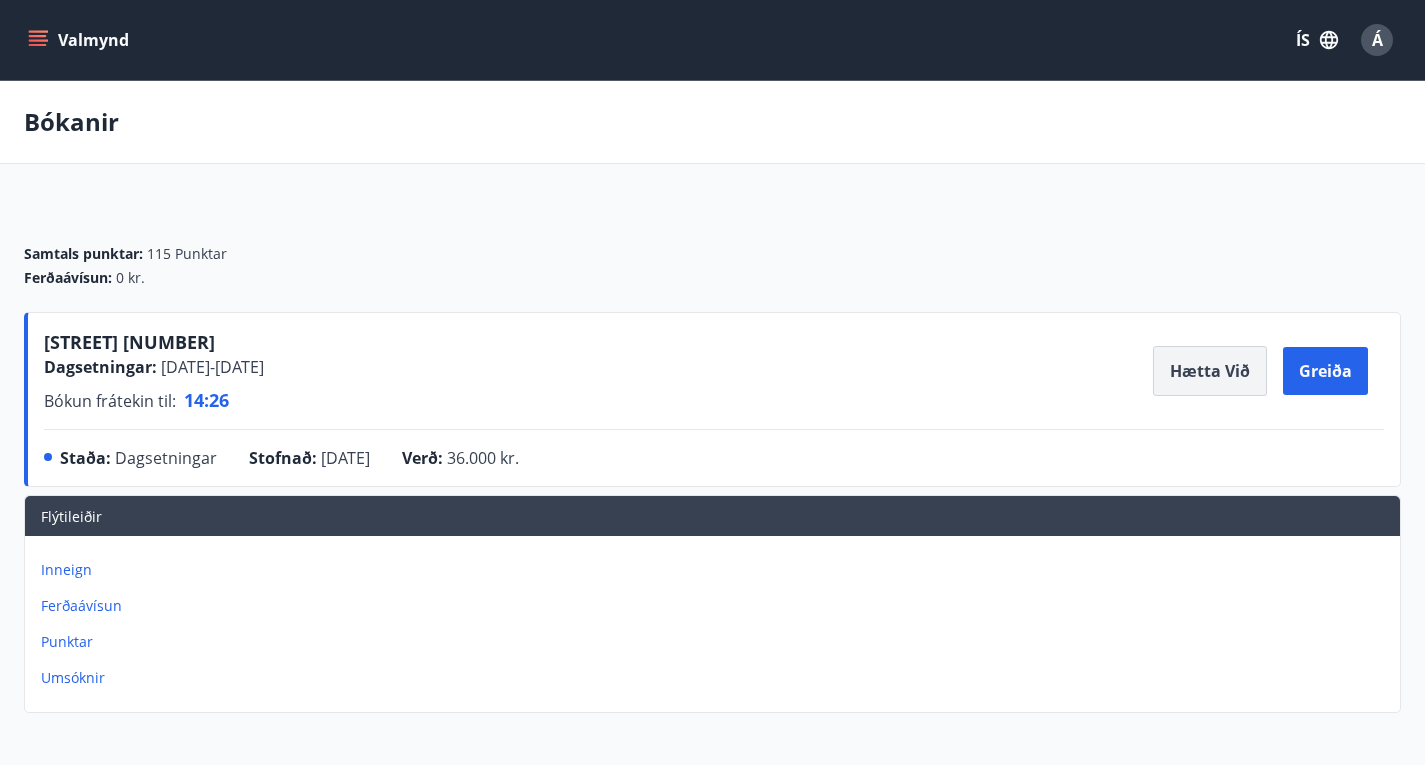click on "Hætta við" at bounding box center [1210, 371] 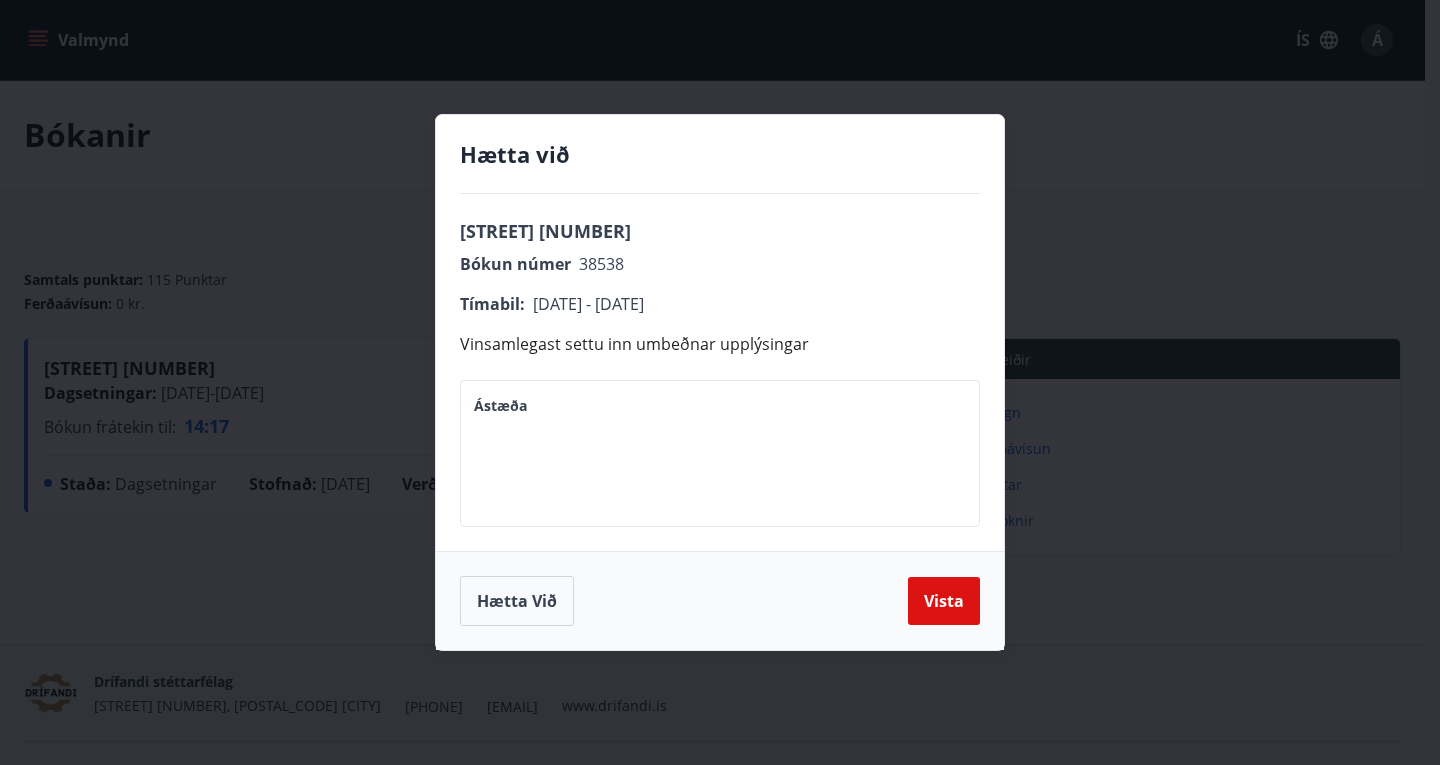 click on "Hætta við [STREET] [NUMBER] Bókun Númer [BOOKING_NUMBER] Tímabil : [DATE] - [DATE] Vinsamlegast settu inn umbeðnar upplýsingar Ástæða * Ástæða Hætta við Vista" at bounding box center [720, 382] 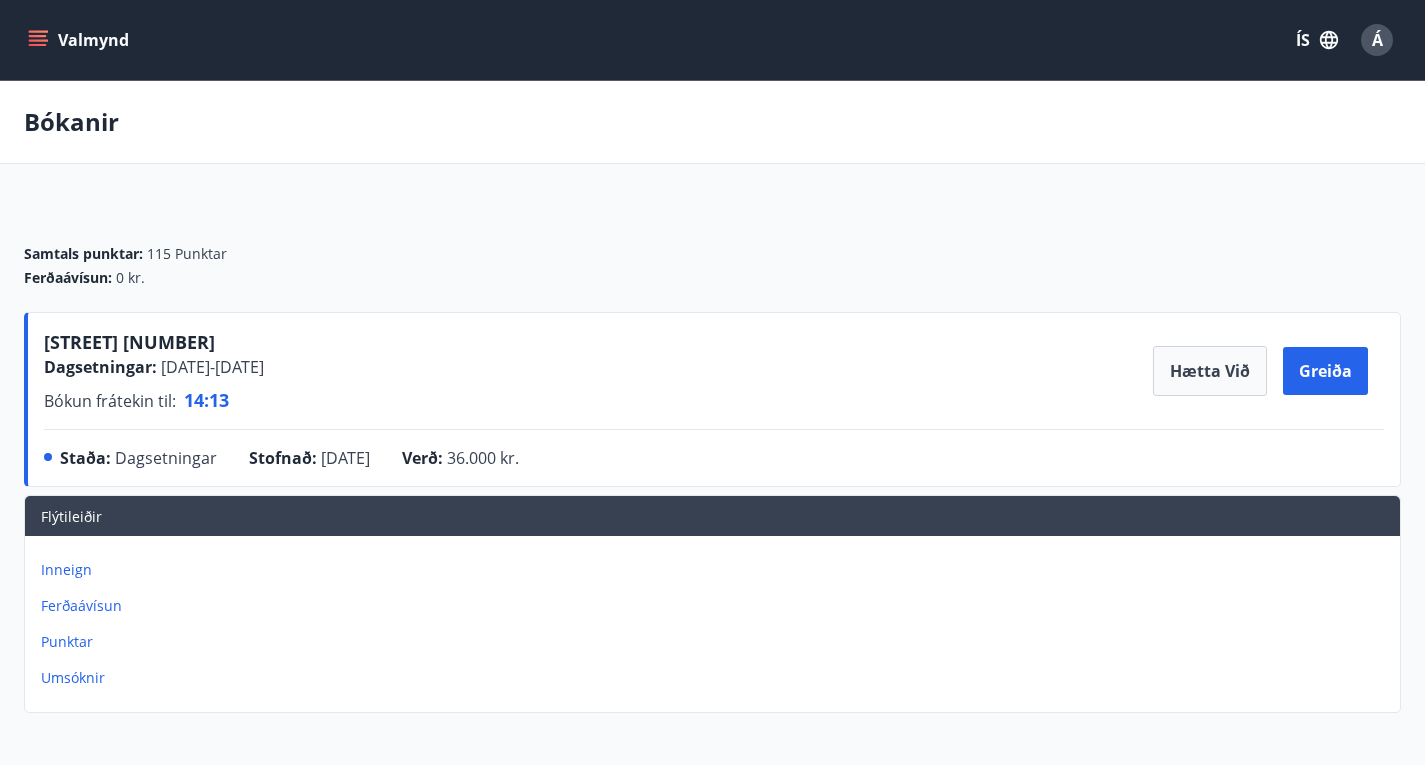 click on "Punktar" at bounding box center (716, 642) 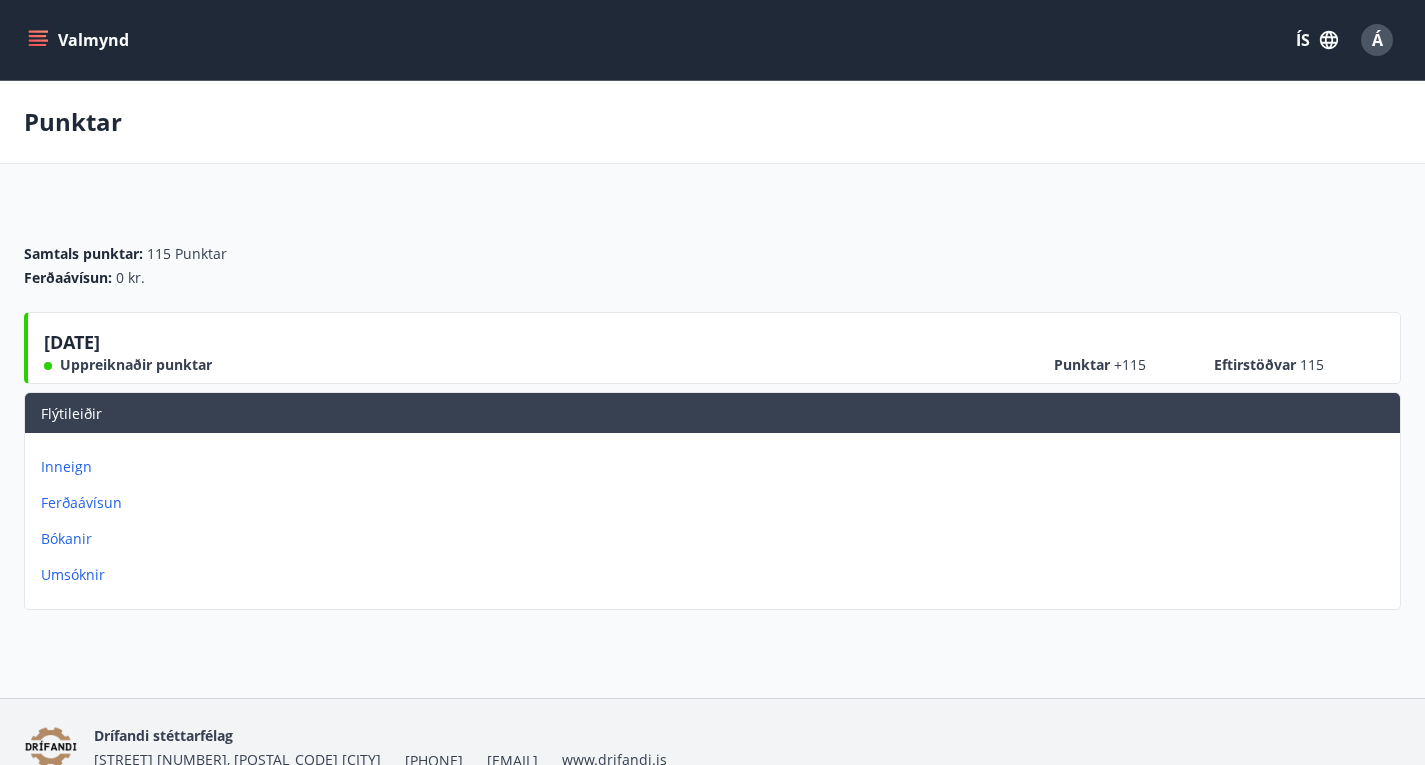 click on "[DATE]" at bounding box center (72, 346) 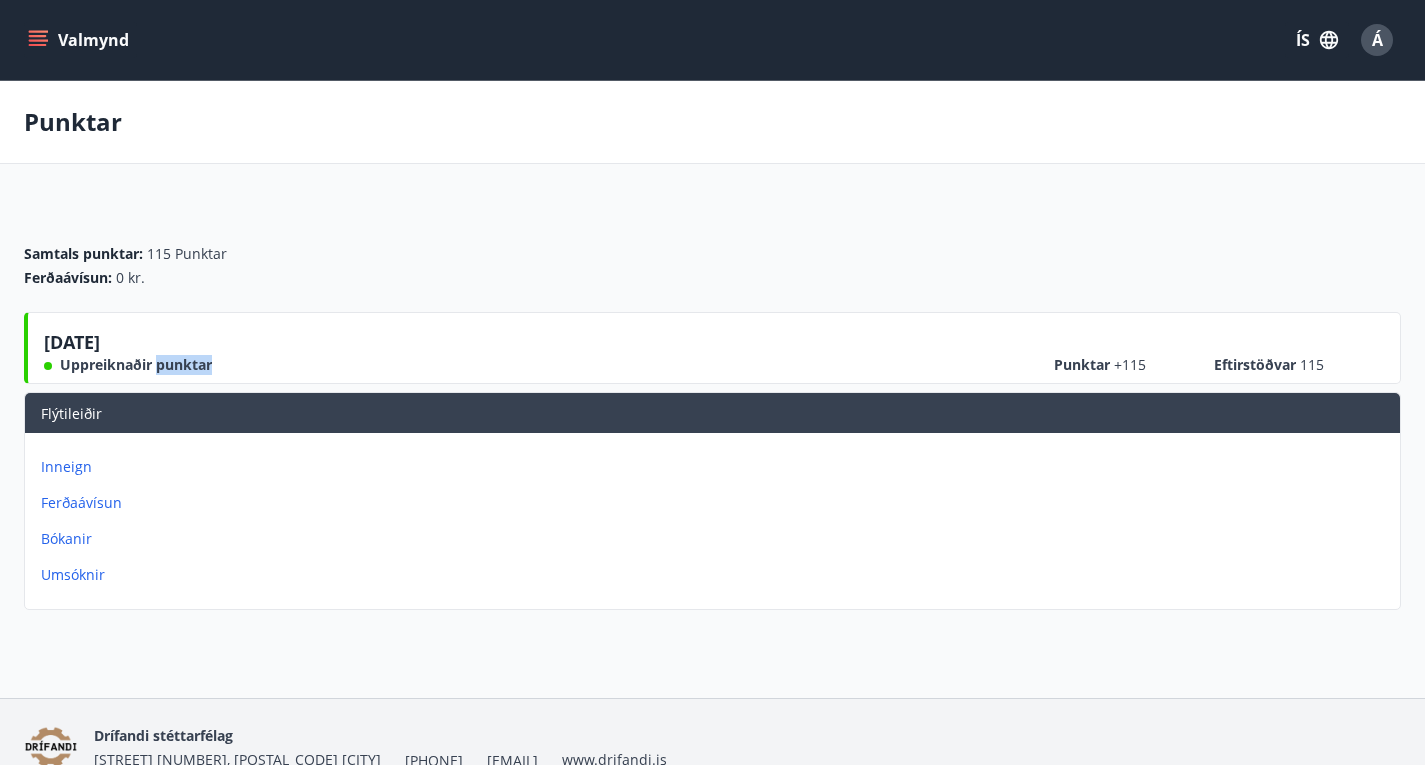 click on "Uppreiknaðir punktar" at bounding box center (136, 365) 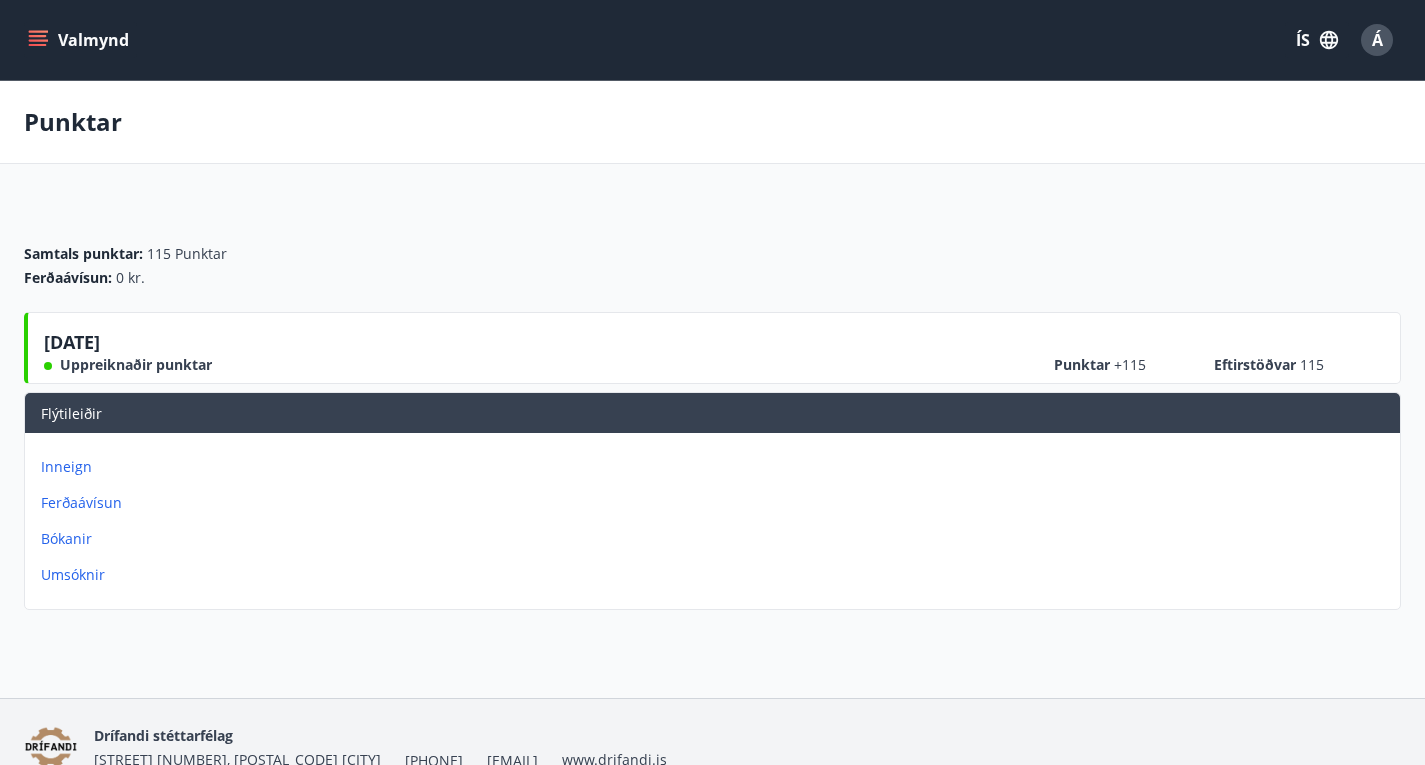 click on "[DATE] Uppreiknaðir punktar Punktar +115   Eftirstöðvar 115" at bounding box center (714, 352) 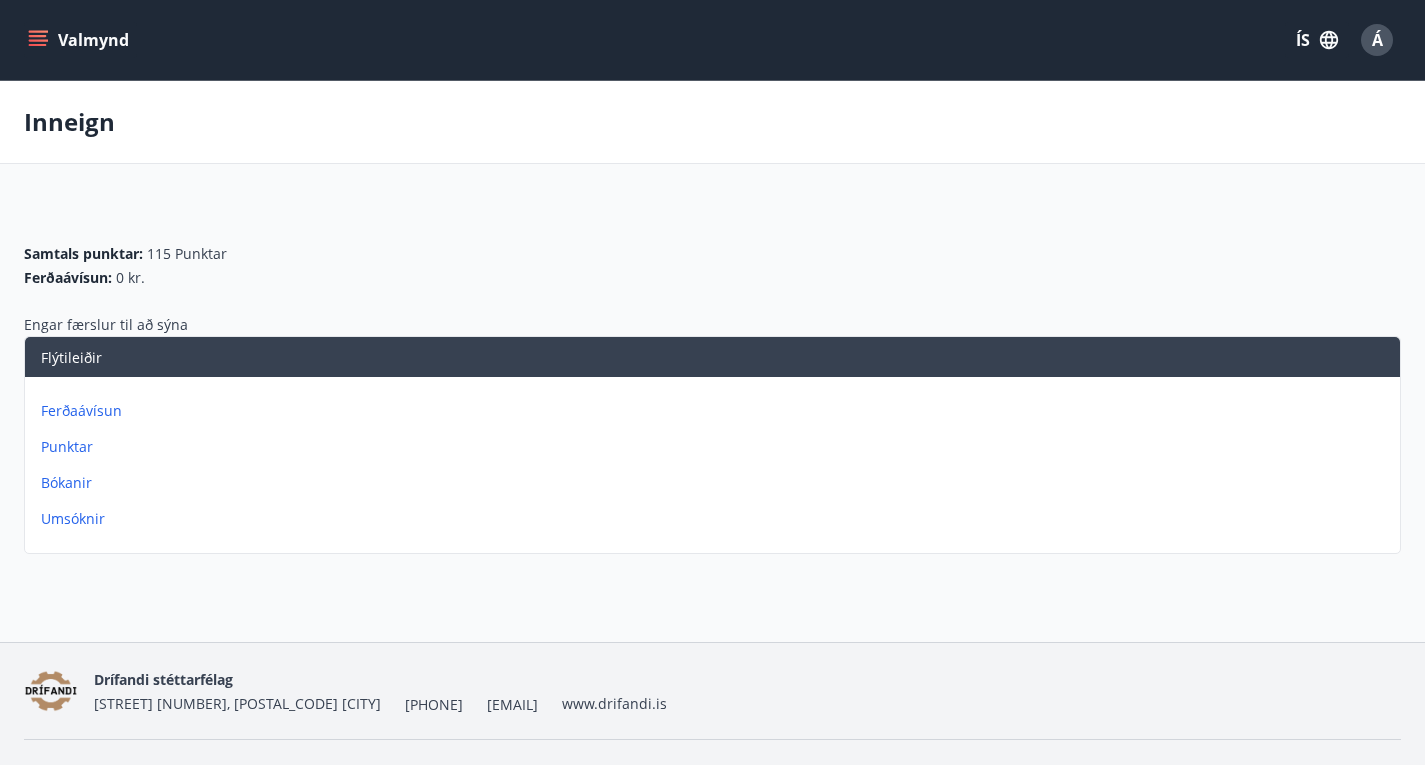 click on "Ferðaávísun :" at bounding box center [68, 278] 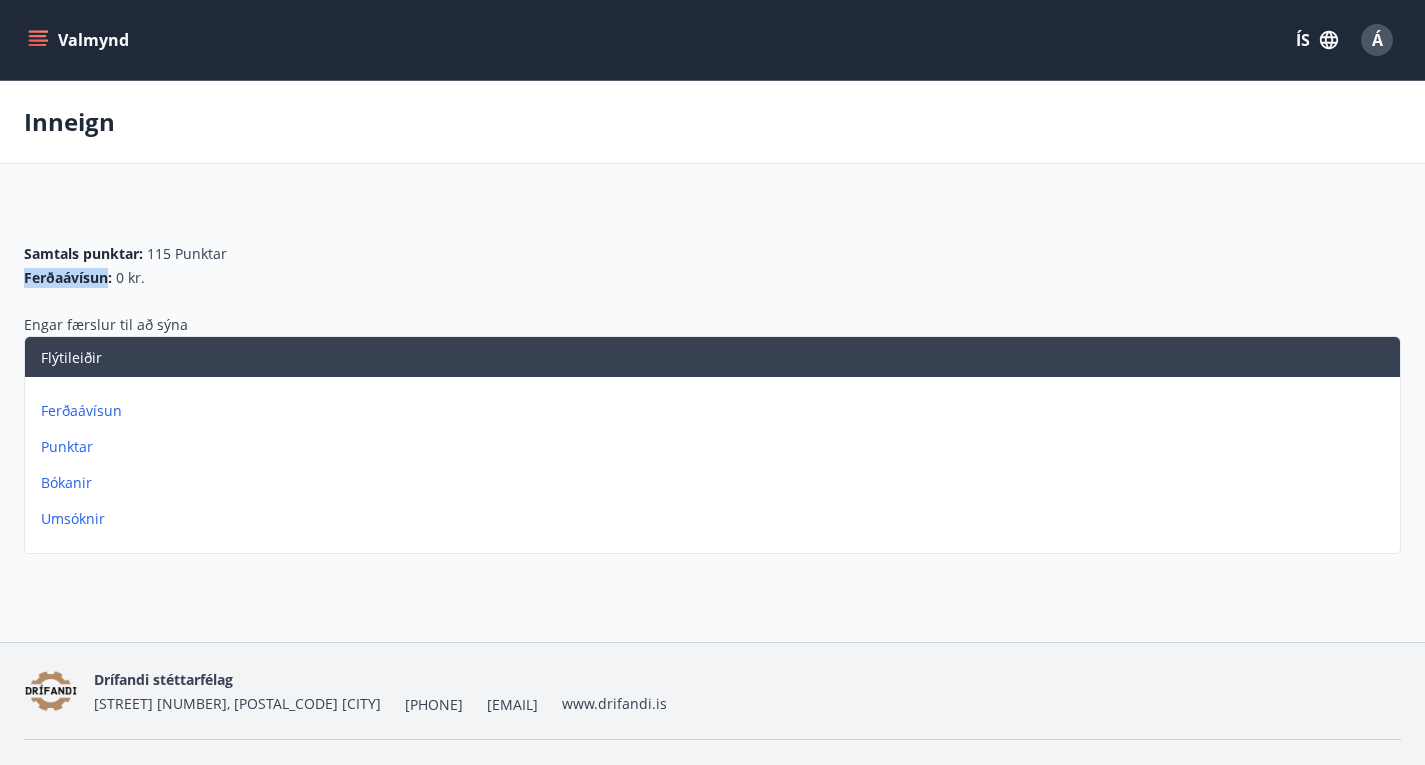 click on "Ferðaávísun :" at bounding box center [68, 278] 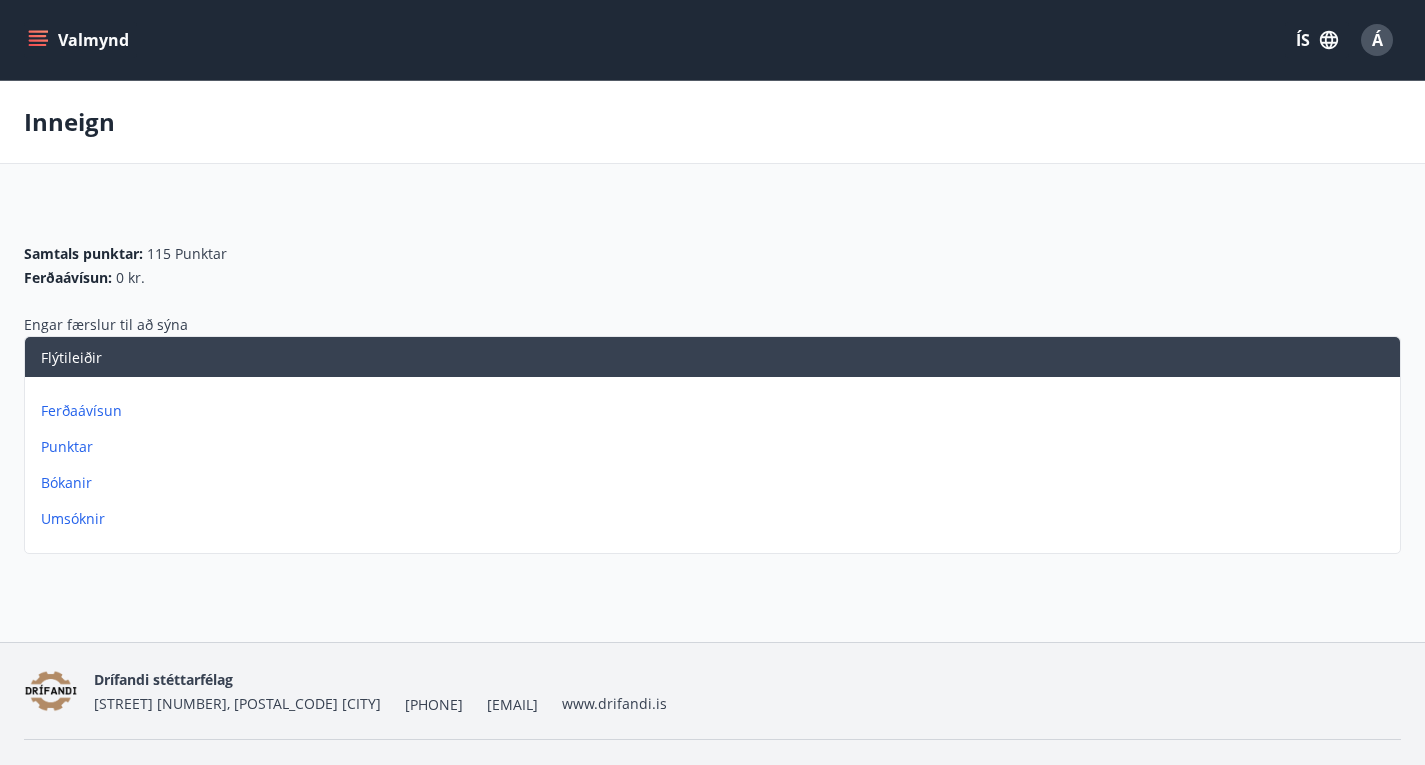 click on "Samtals punktar : 115   Punktar Ferðaávísun : 0 kr." at bounding box center (712, 266) 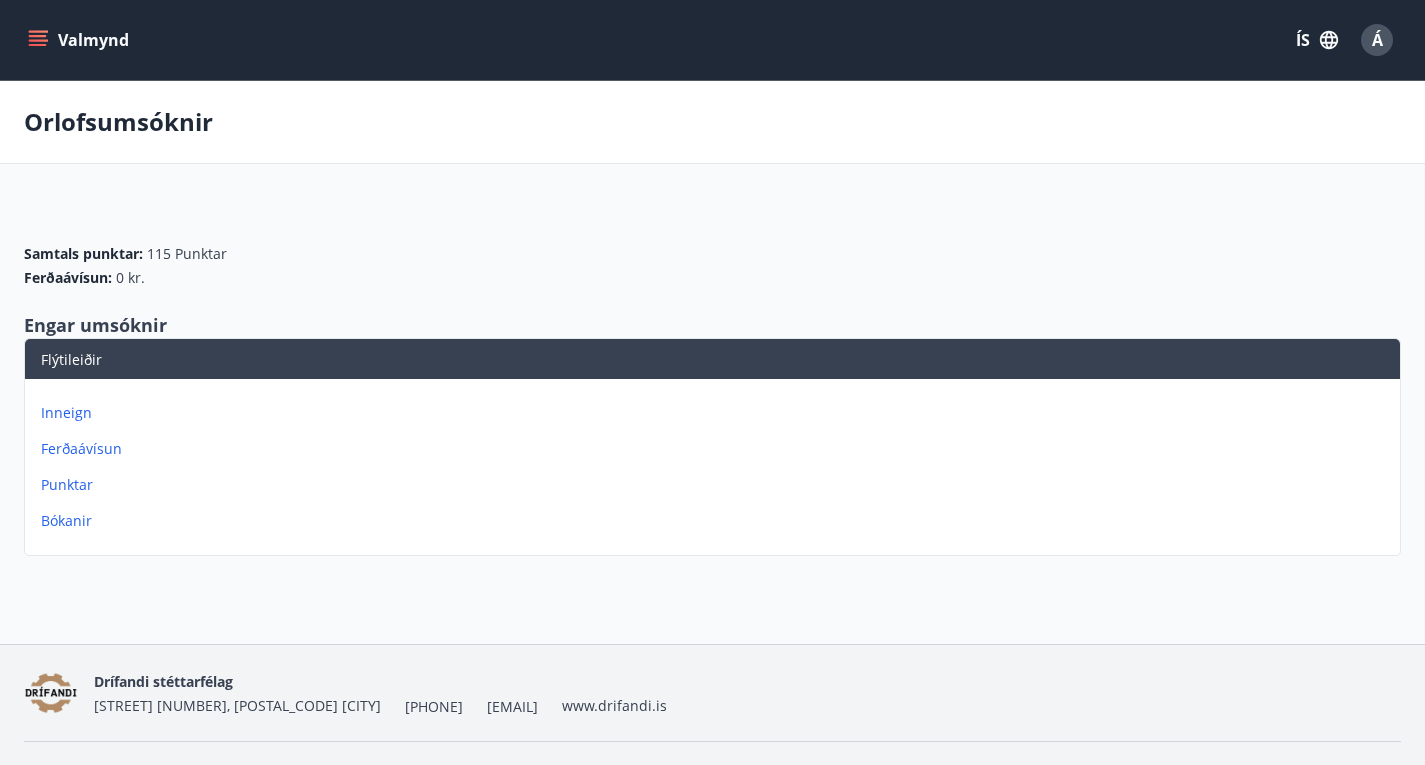 click on "Valmynd" at bounding box center [80, 40] 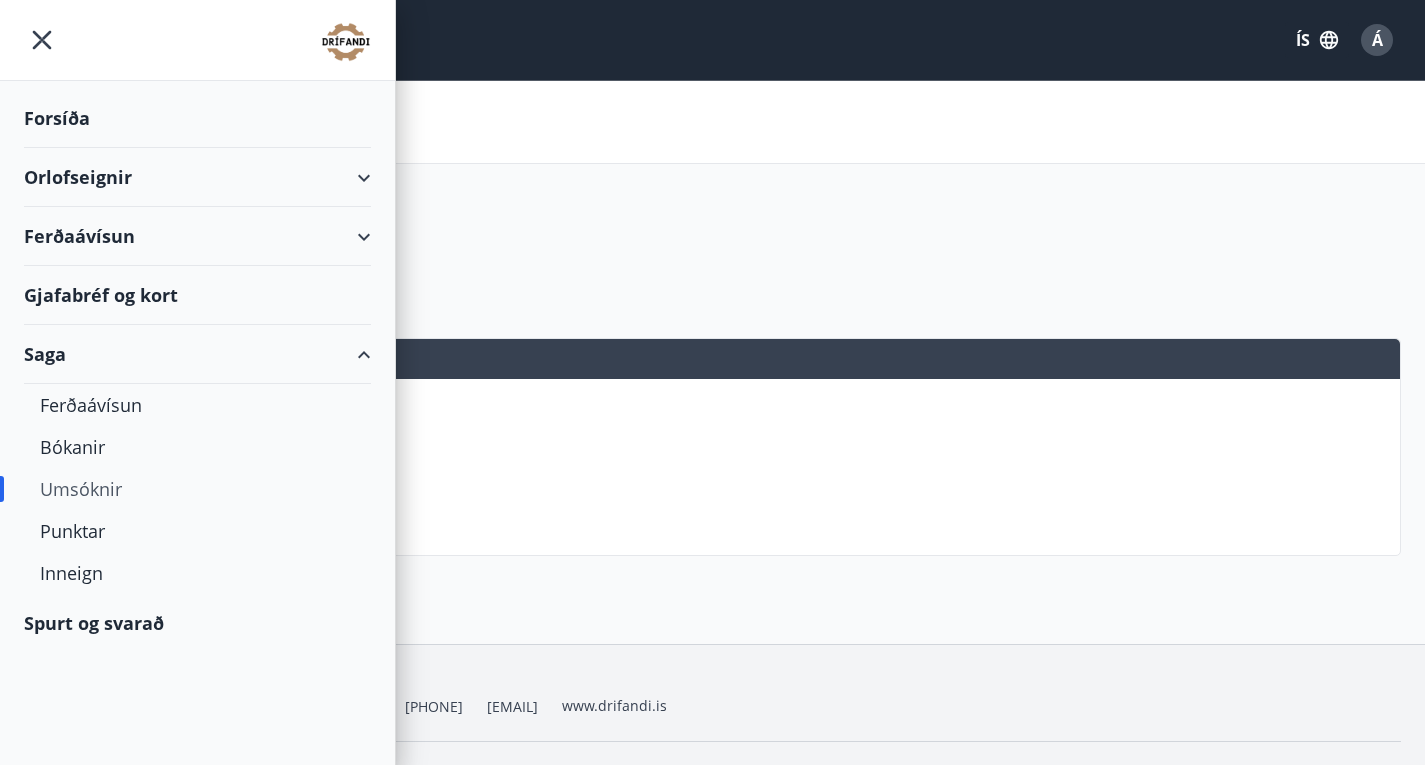 click on "Forsíða" at bounding box center (197, 118) 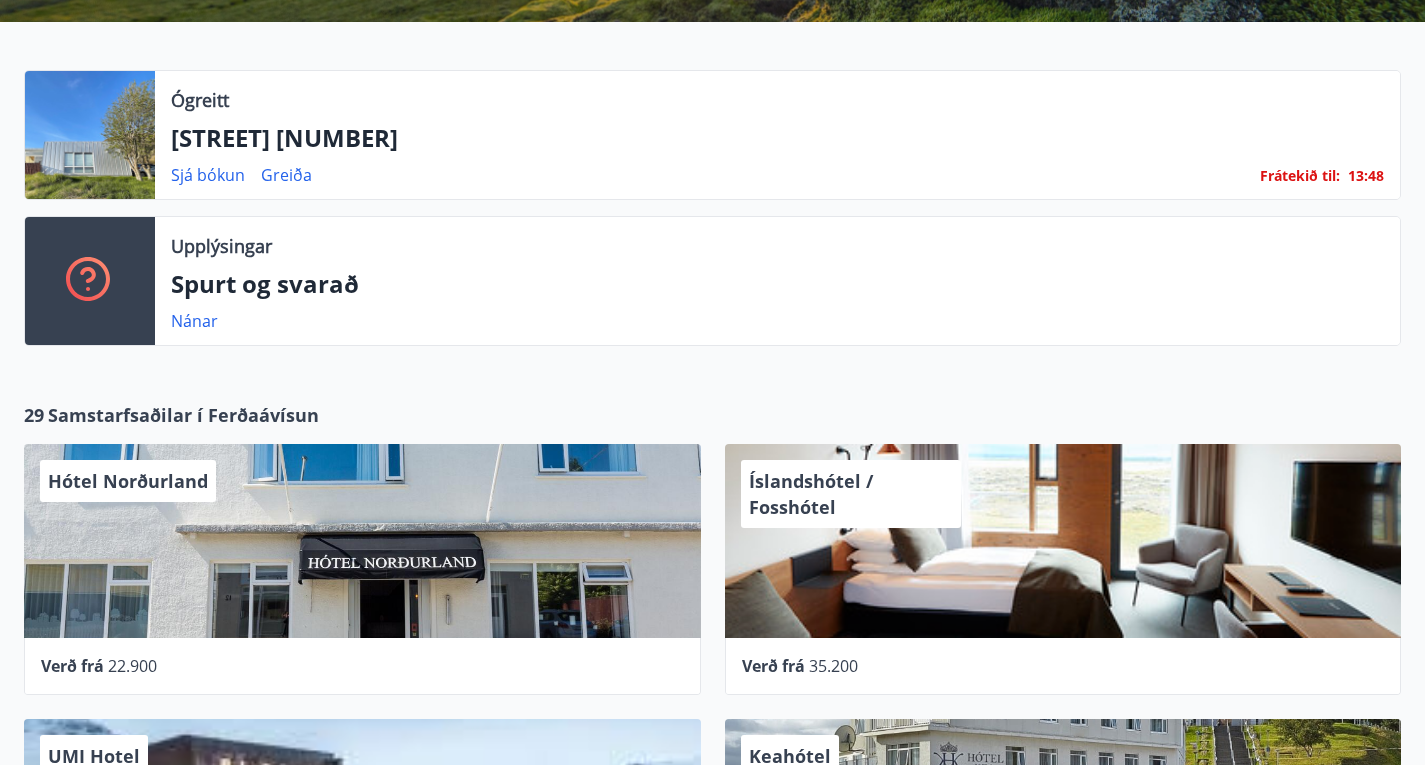 scroll, scrollTop: 500, scrollLeft: 0, axis: vertical 